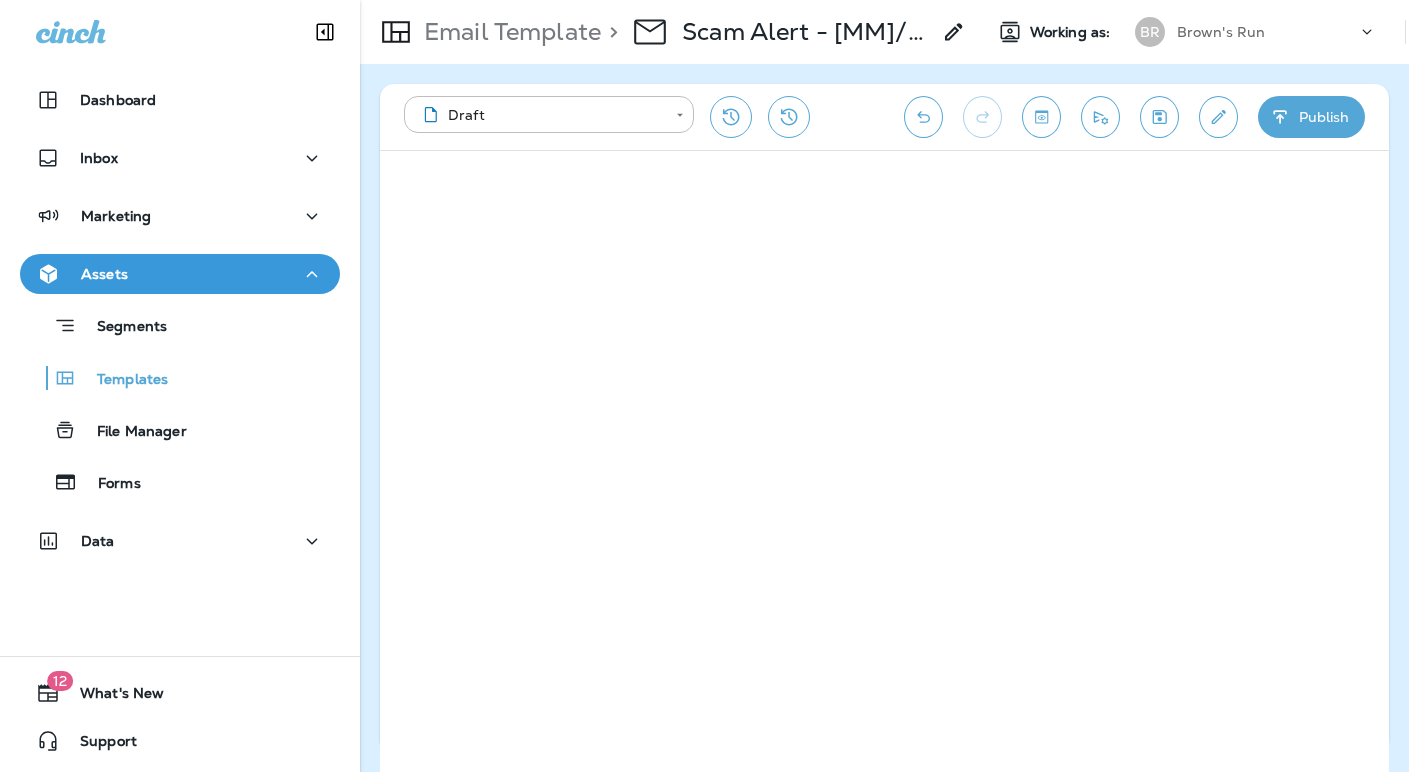 scroll, scrollTop: 0, scrollLeft: 0, axis: both 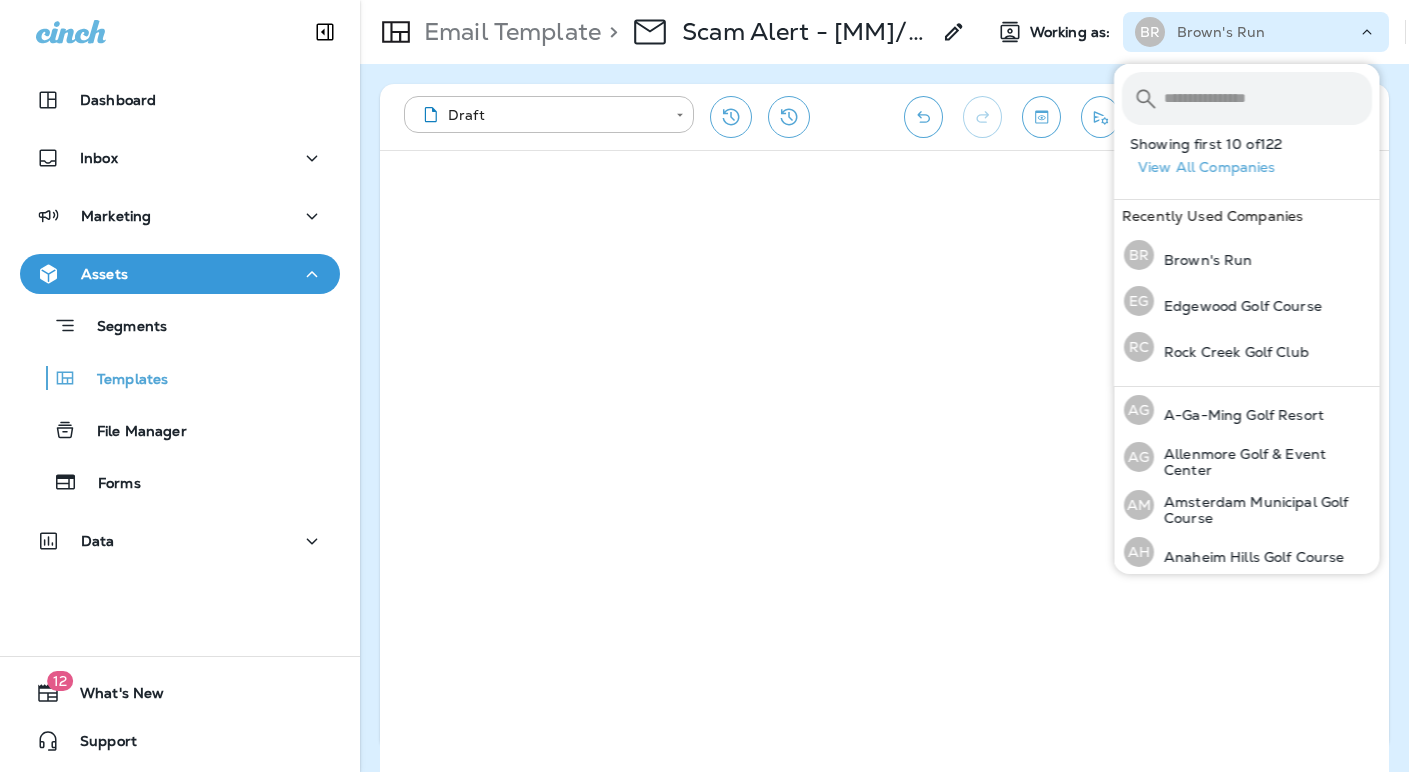 click at bounding box center (1268, 98) 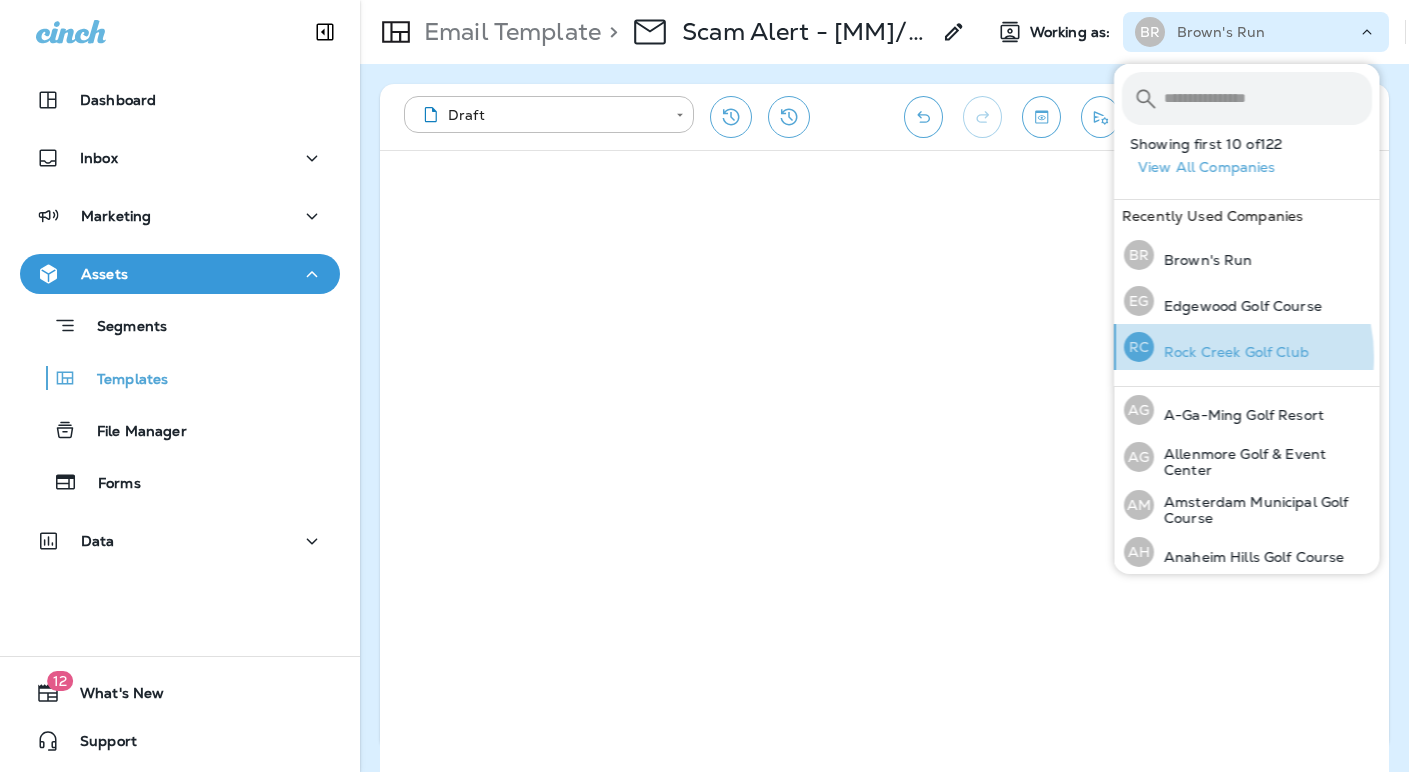 click on "Rock Creek Golf Club" at bounding box center [1231, 352] 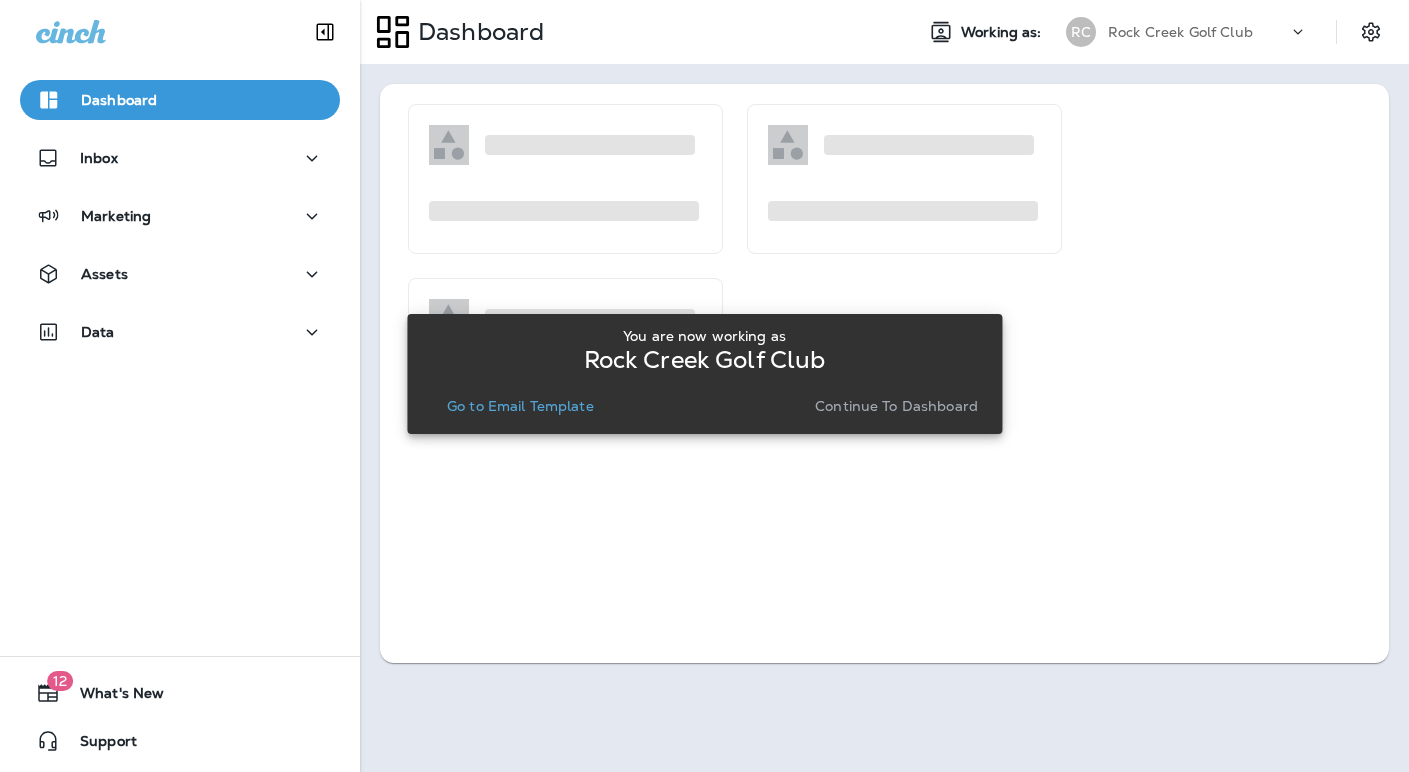 click on "Continue to Dashboard" at bounding box center (896, 406) 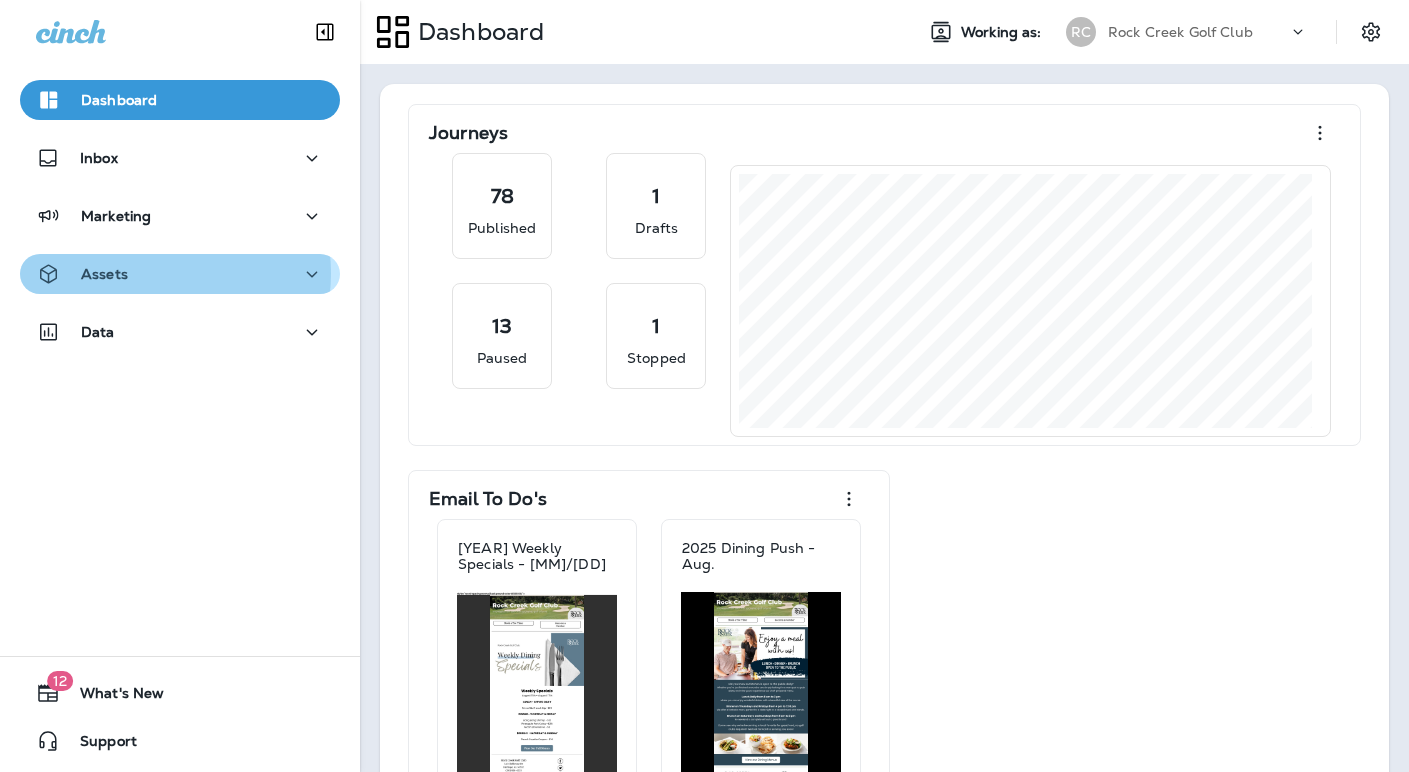 click on "Assets" at bounding box center [180, 274] 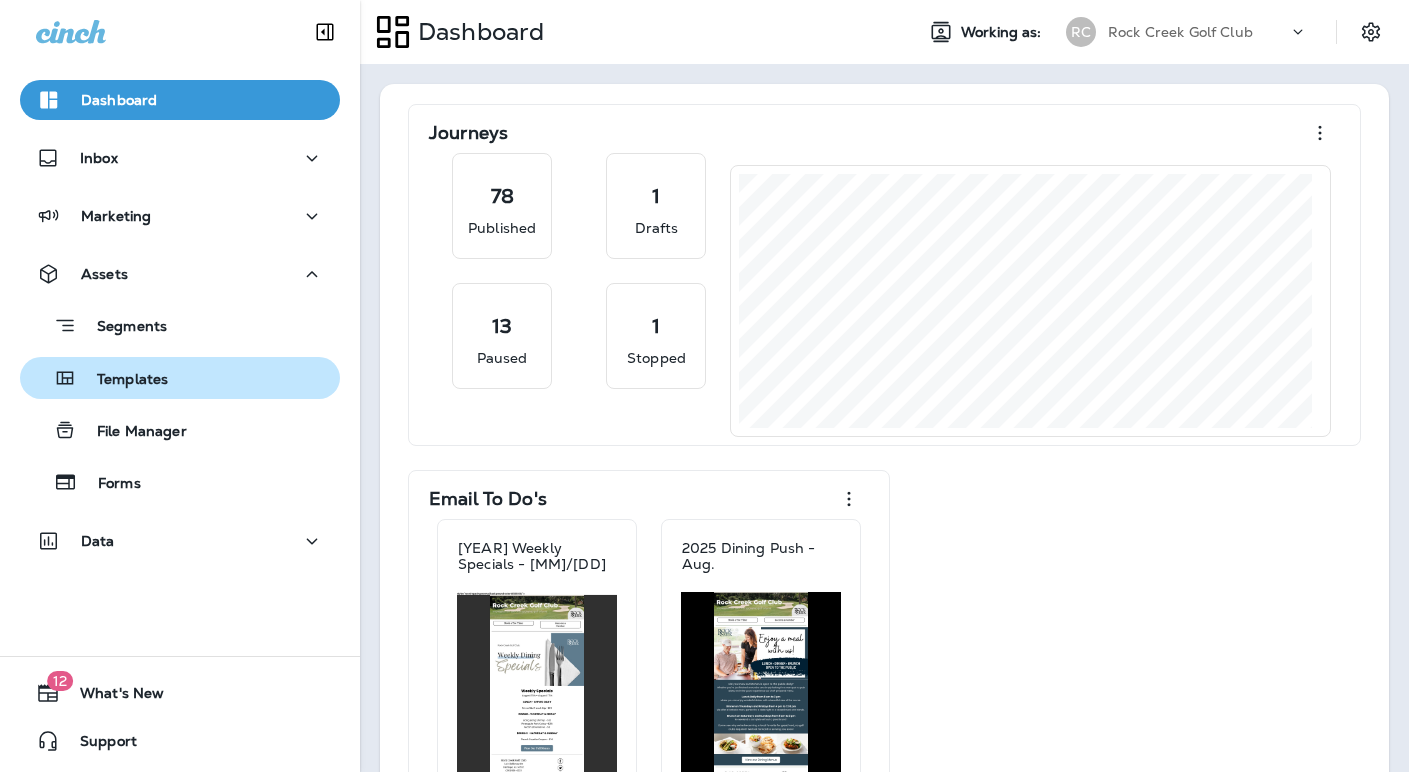 click on "Templates" at bounding box center (122, 380) 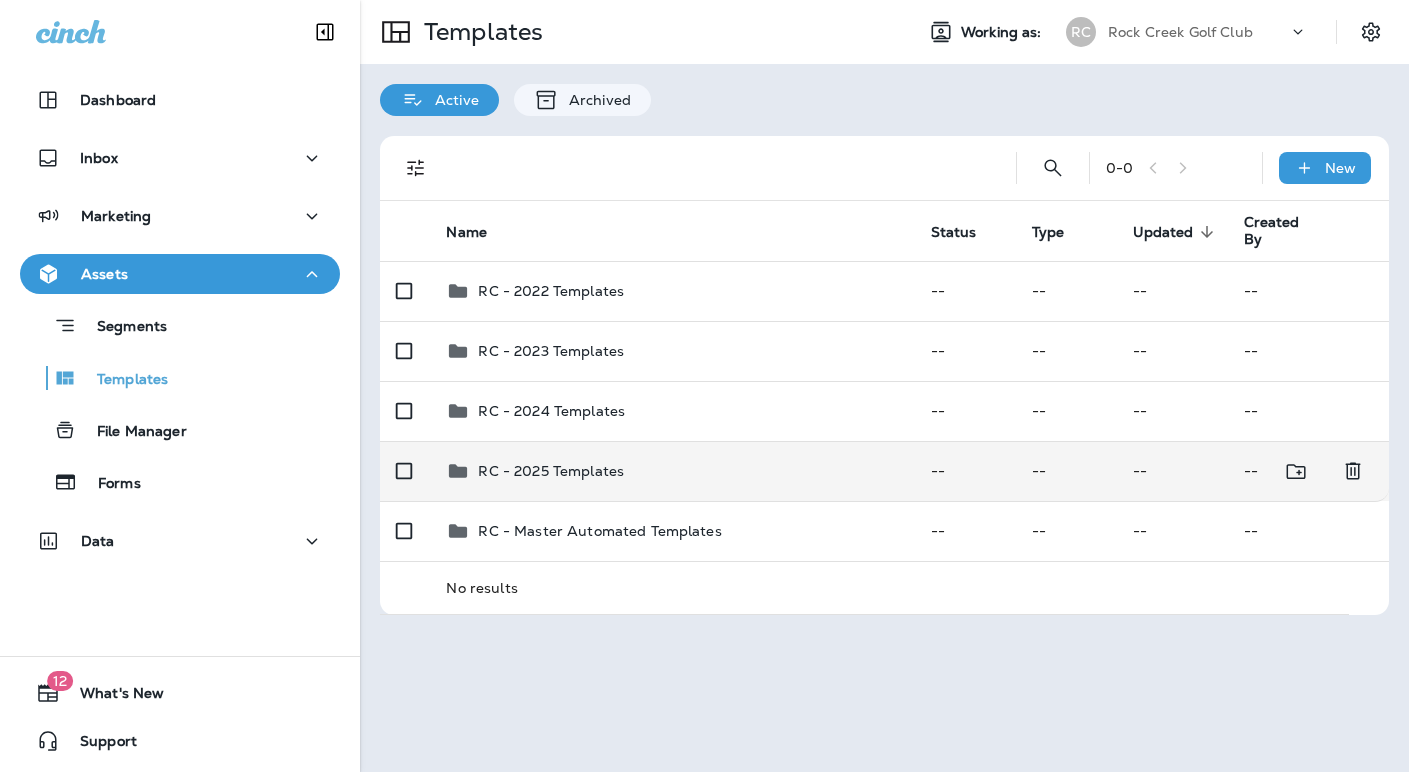click on "RC - 2025 Templates" at bounding box center [551, 471] 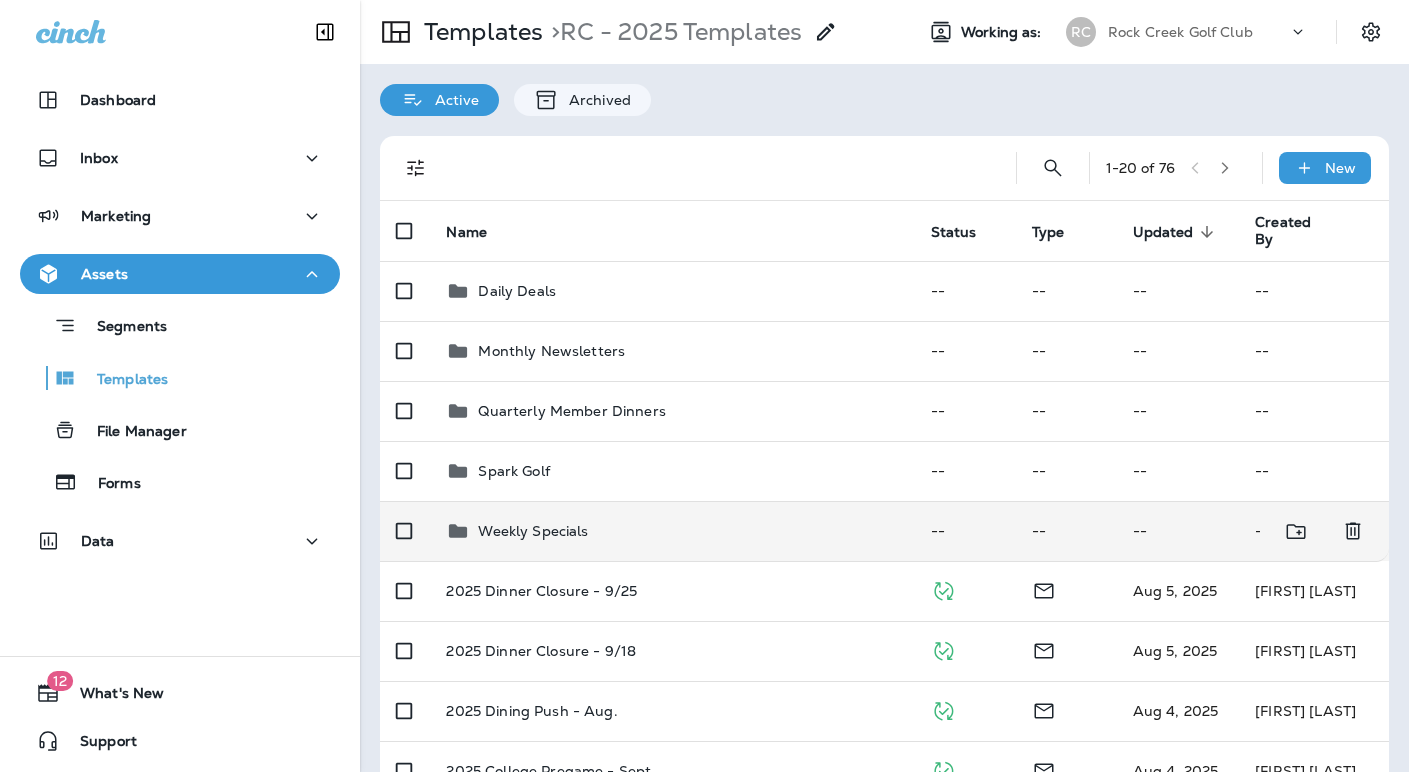 click on "Weekly Specials" at bounding box center [672, 531] 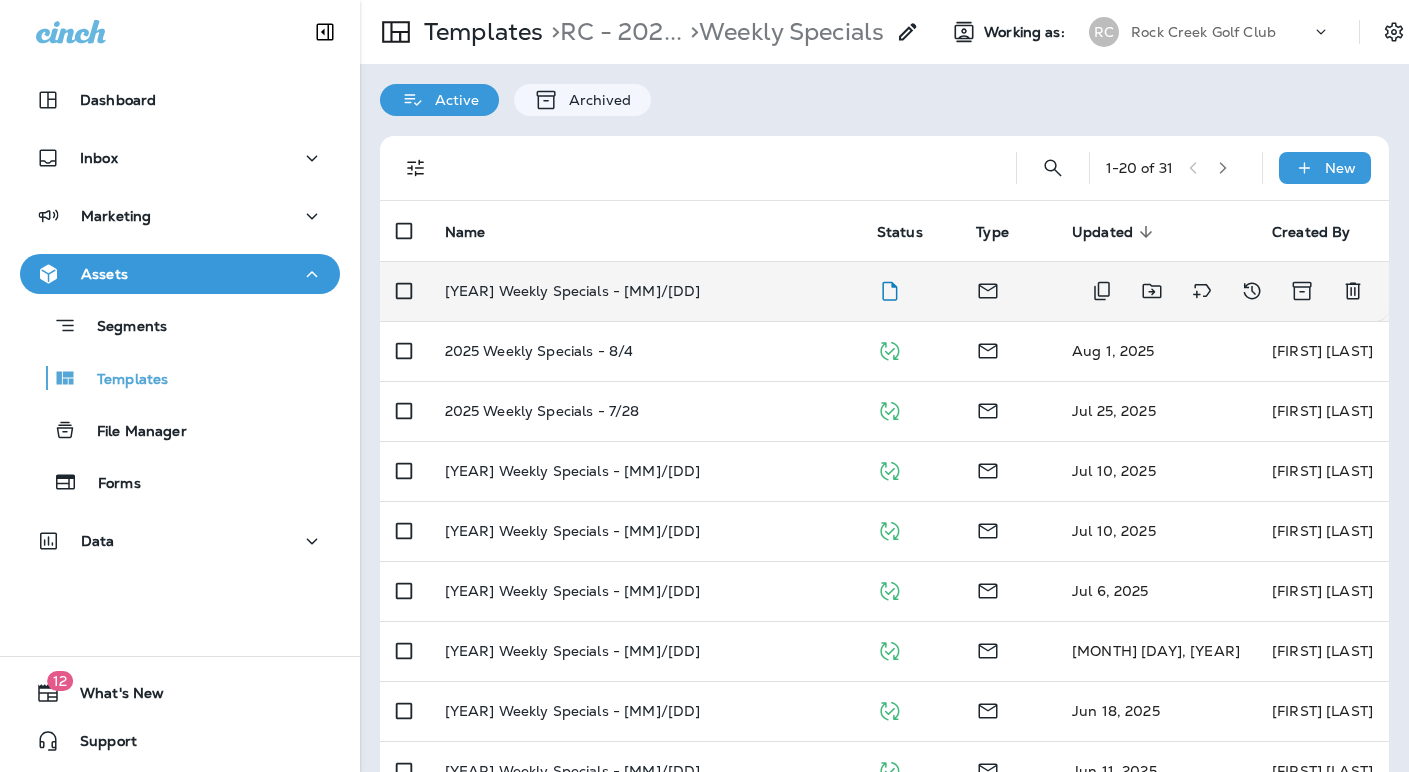 click on "[YEAR] Weekly Specials - [MM]/[DD]" at bounding box center (645, 291) 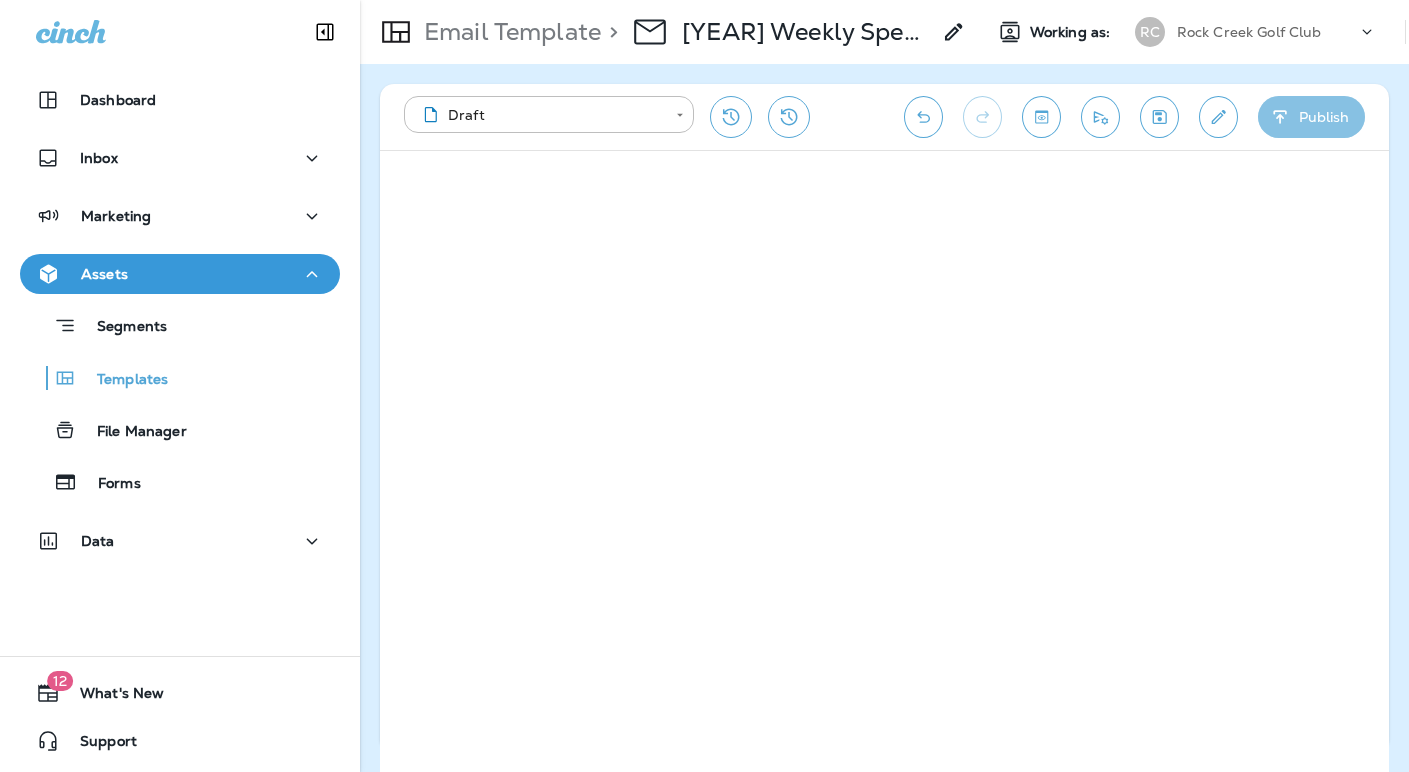 click on "Publish" at bounding box center [1311, 117] 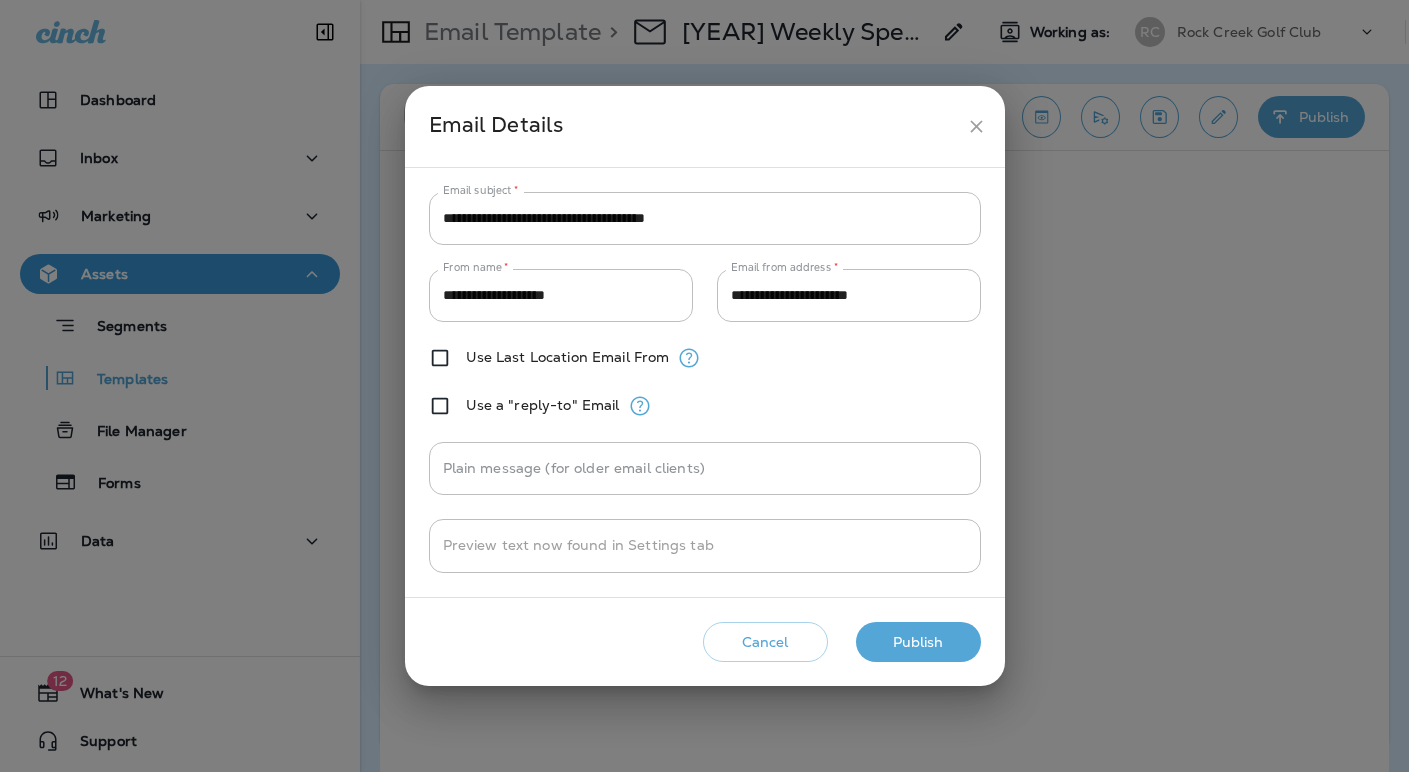 click on "Publish" at bounding box center (918, 642) 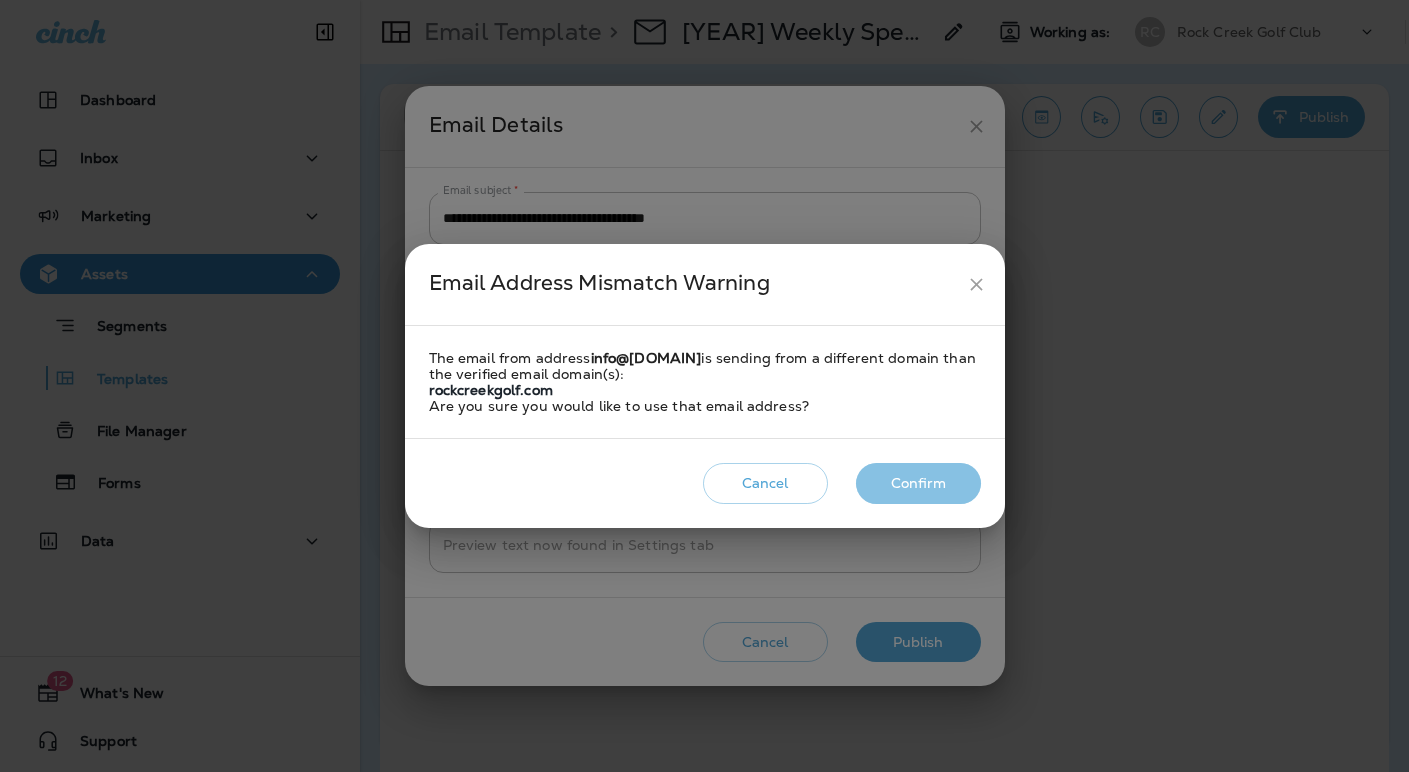 click on "Confirm" at bounding box center (918, 483) 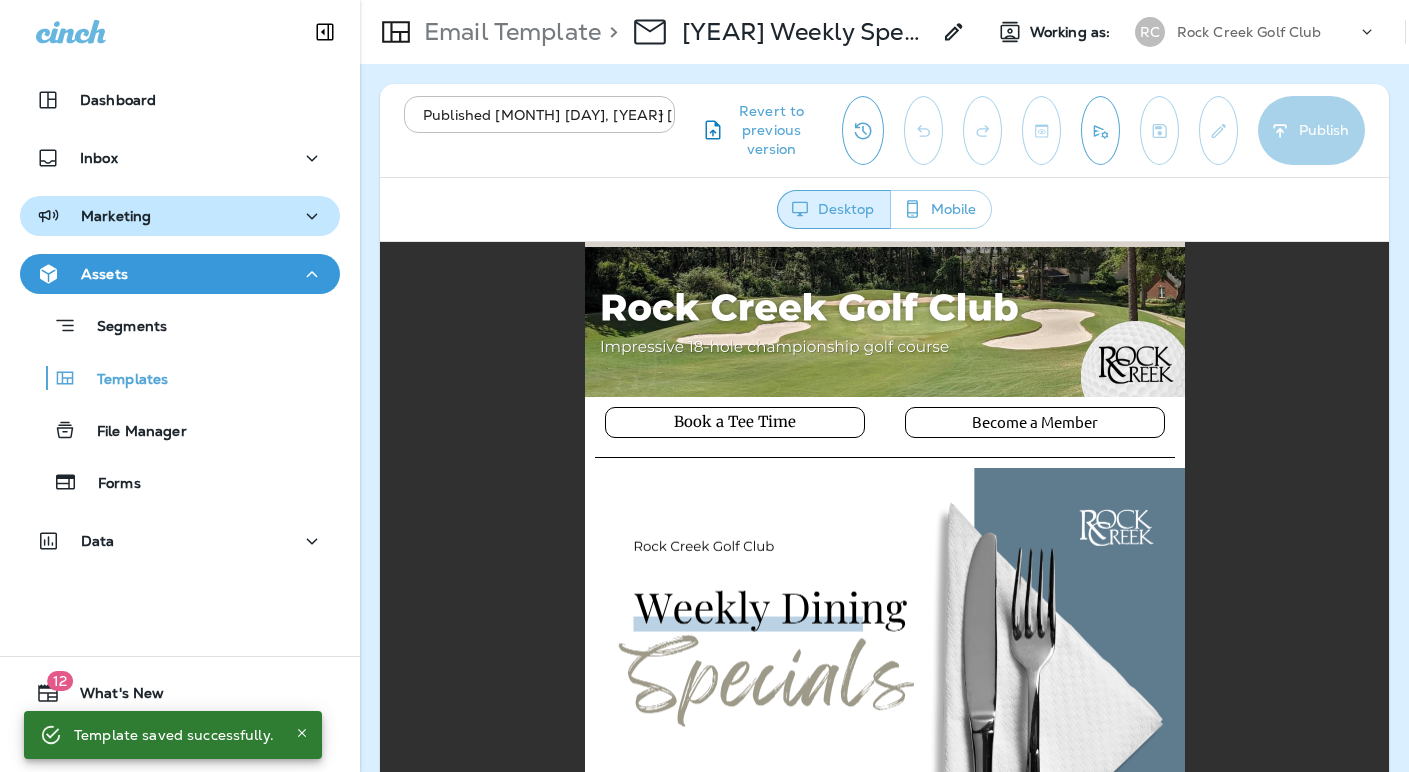 scroll, scrollTop: 0, scrollLeft: 0, axis: both 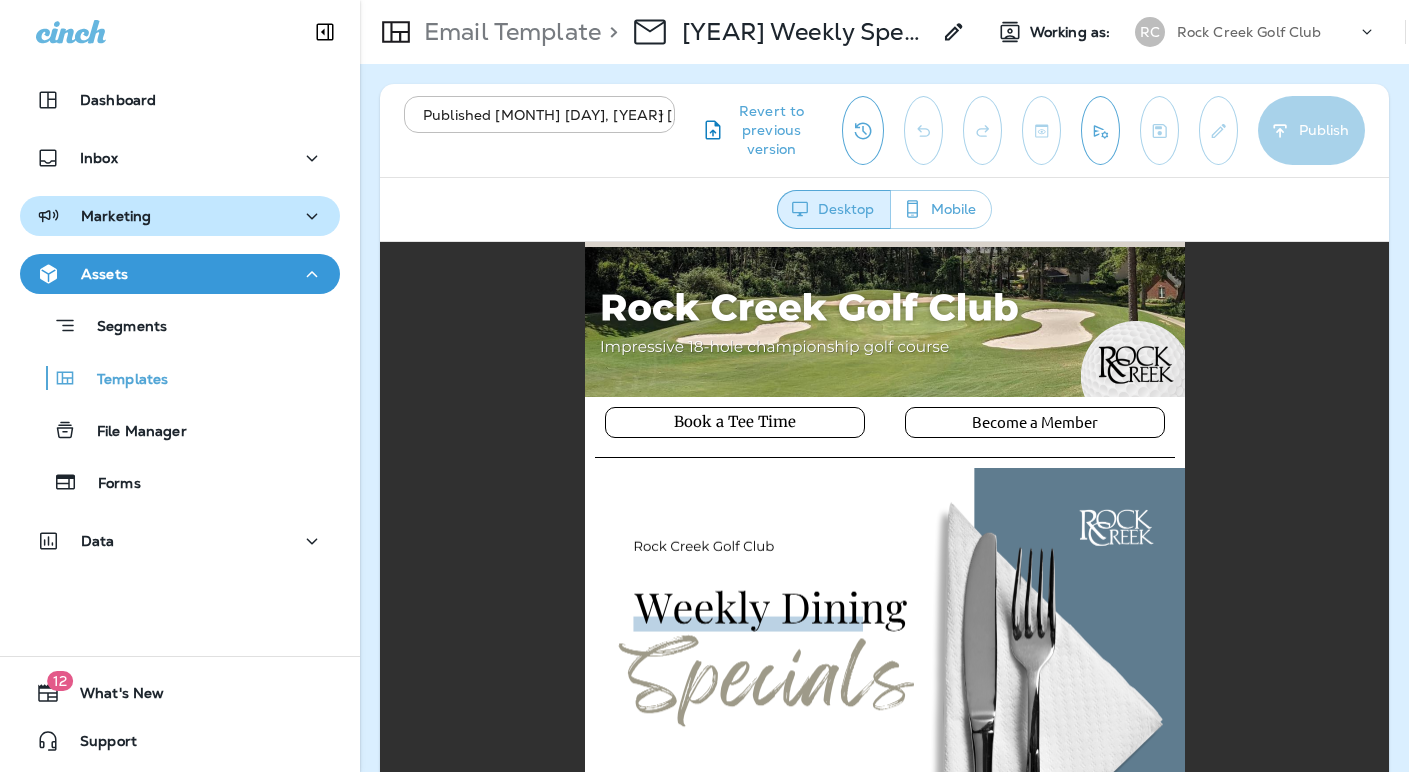click on "Marketing" at bounding box center [116, 216] 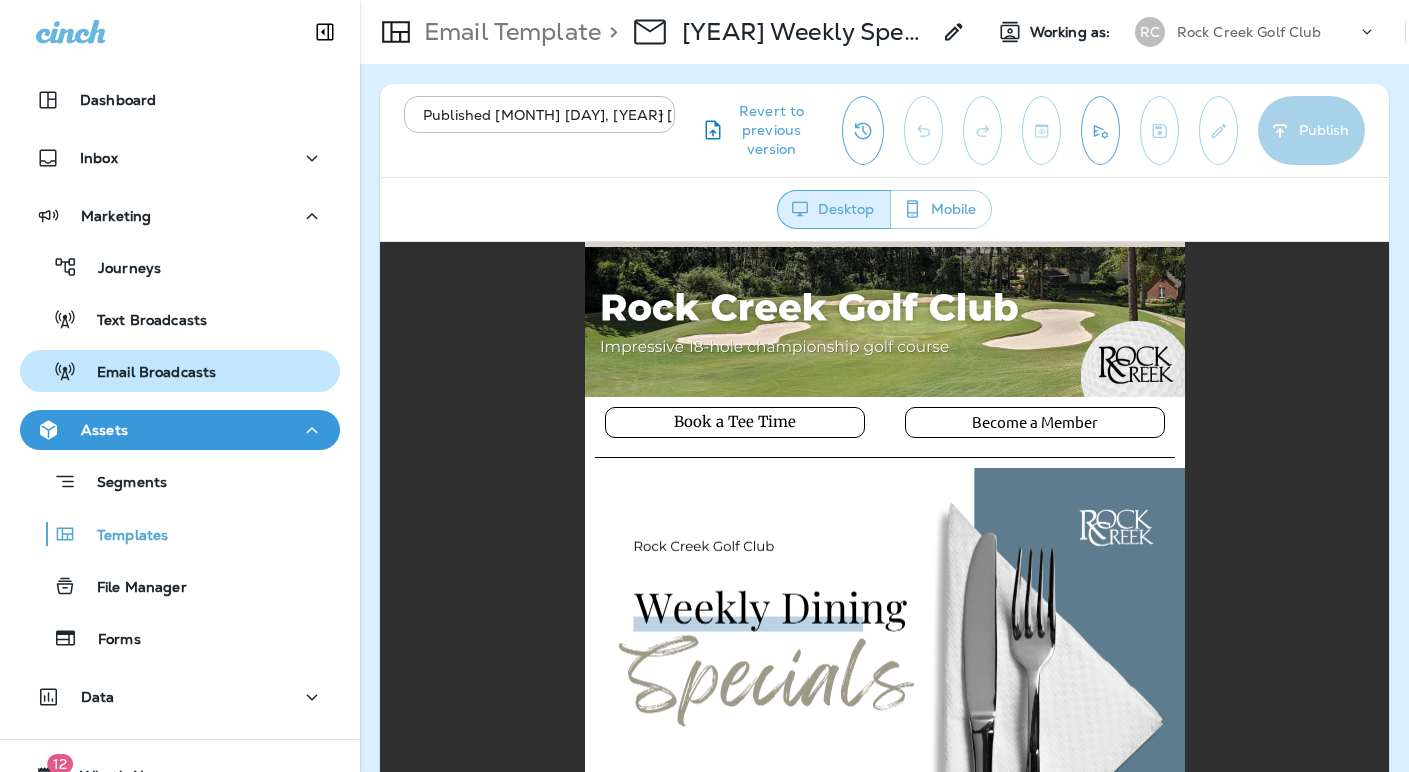 click on "Email Broadcasts" at bounding box center [146, 373] 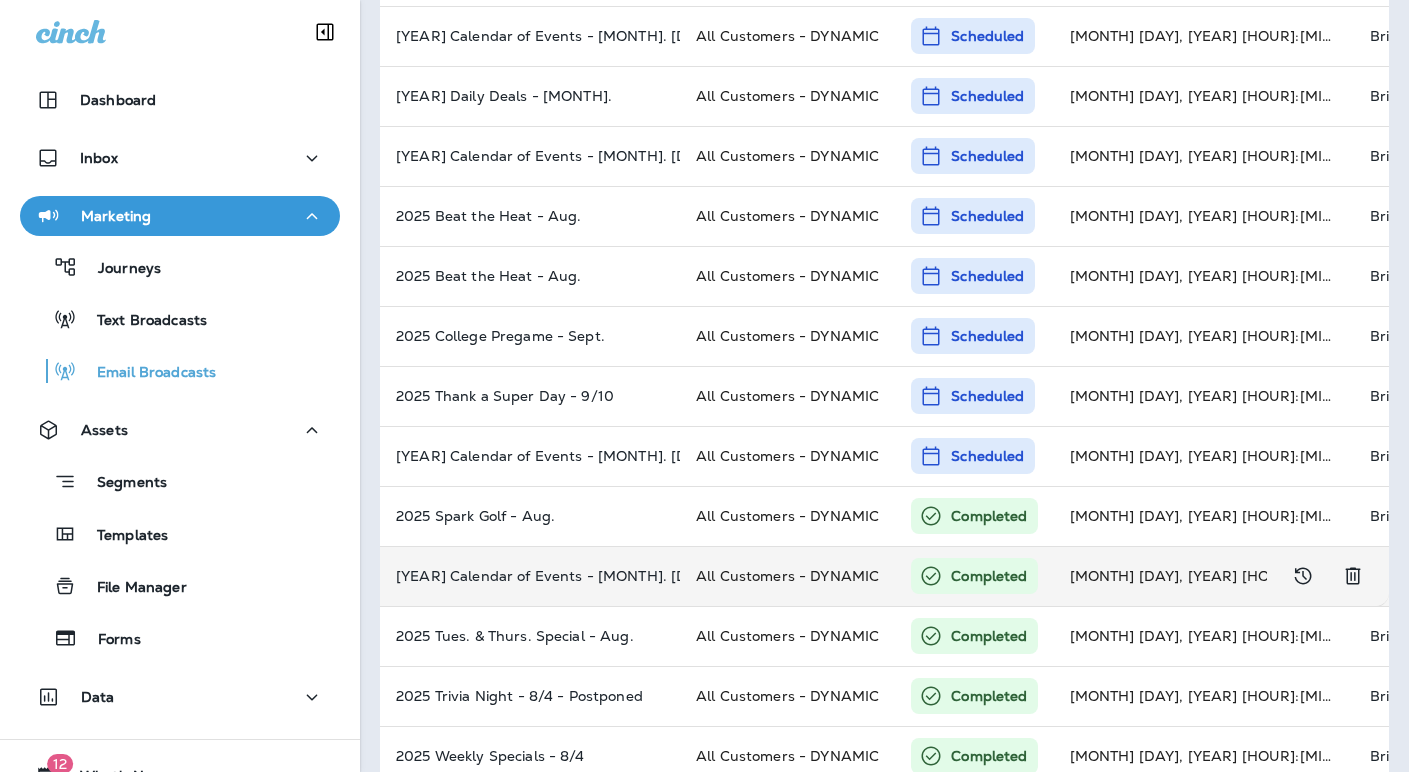 scroll, scrollTop: 0, scrollLeft: 0, axis: both 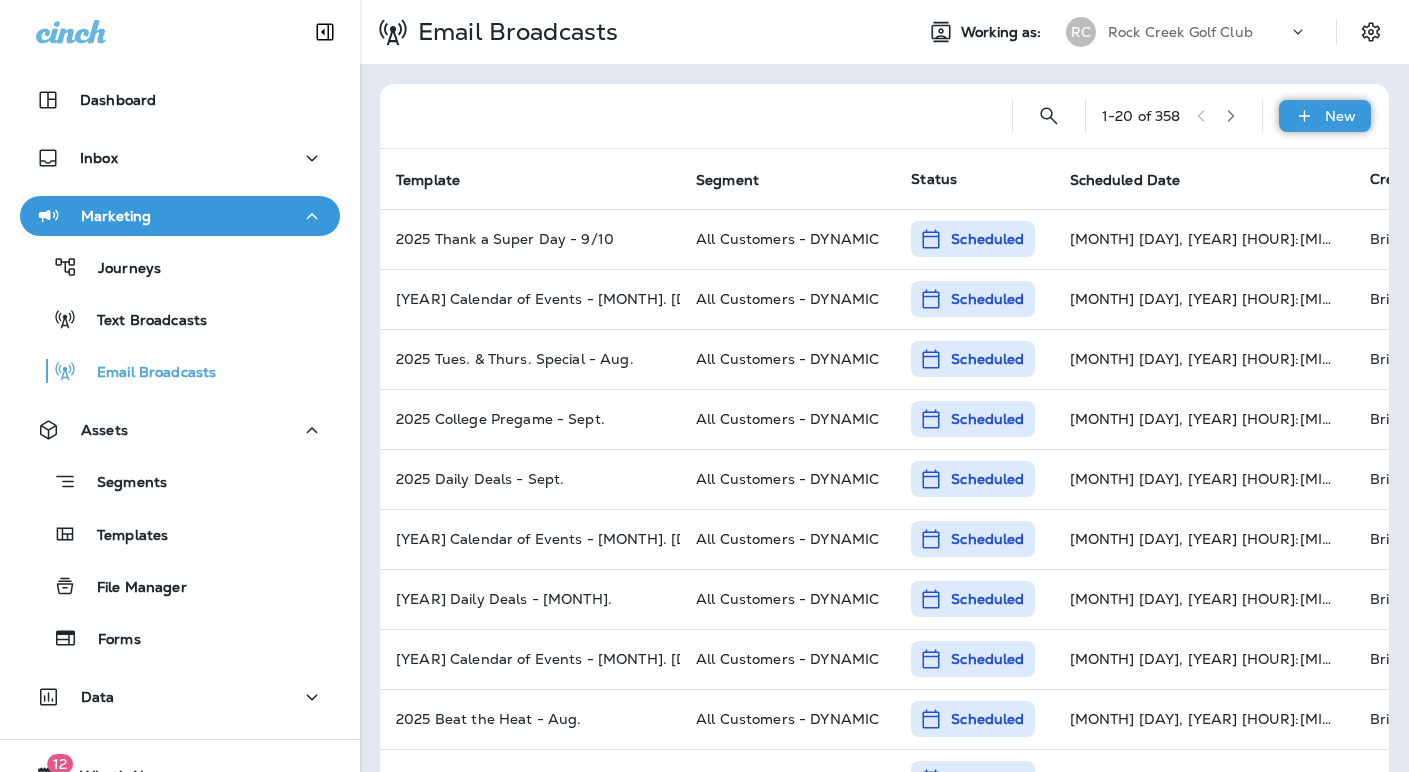 click on "New" at bounding box center (1325, 116) 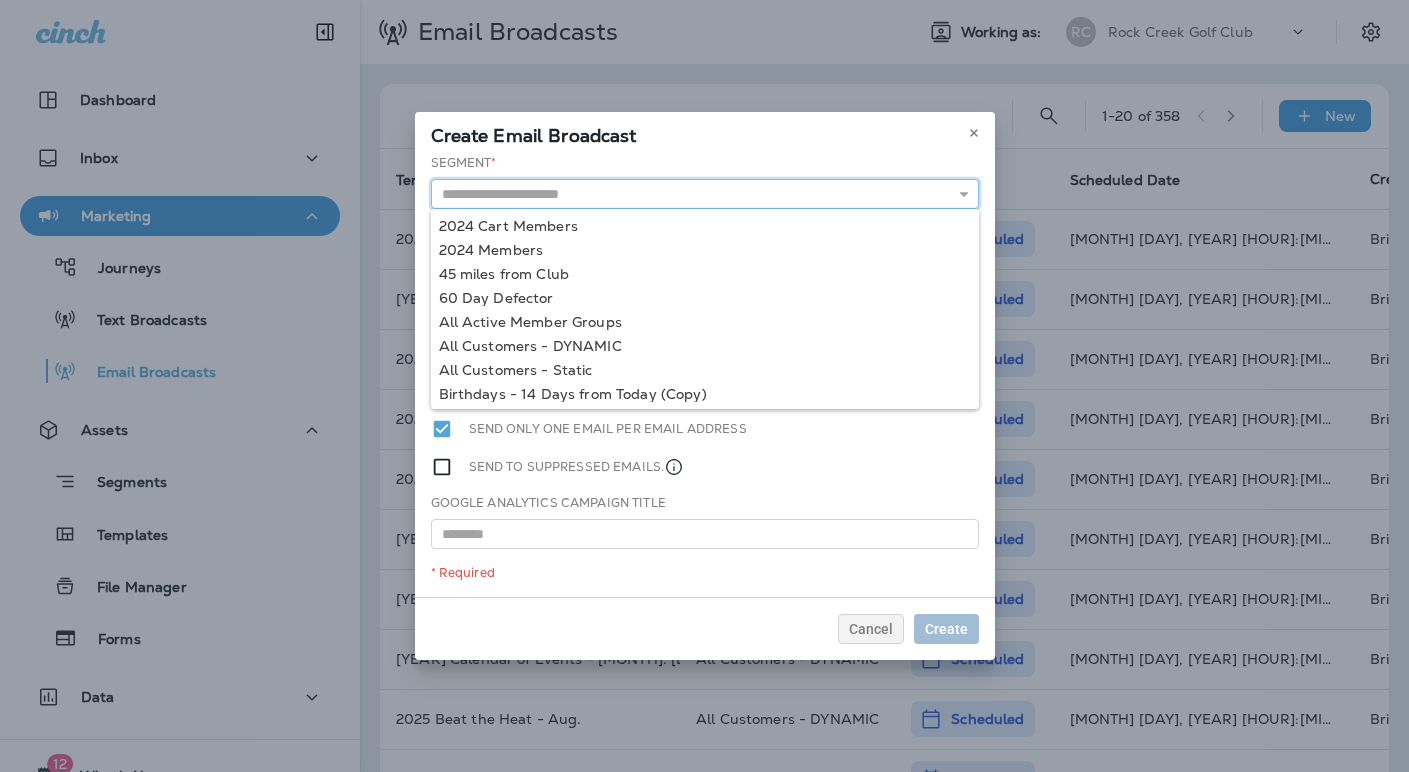 click at bounding box center (705, 194) 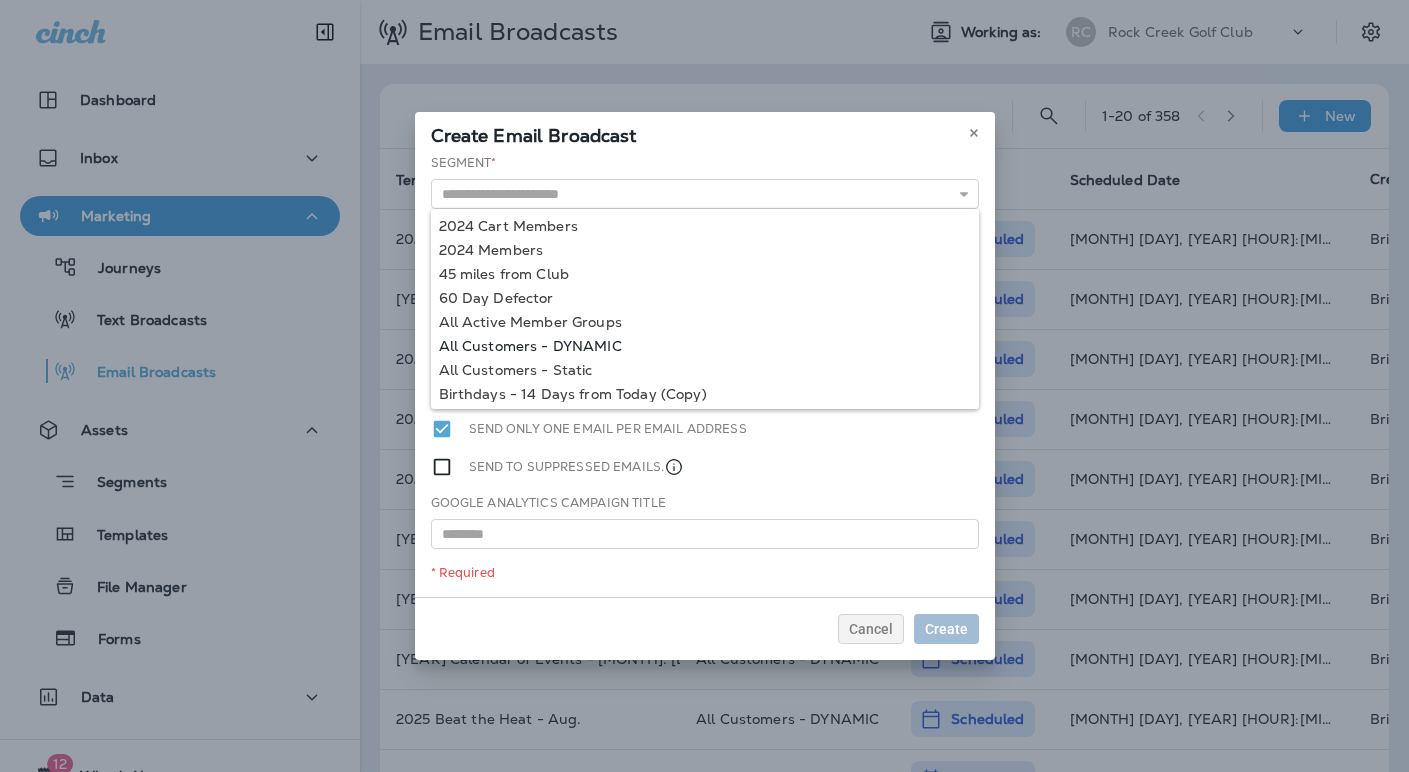 type on "**********" 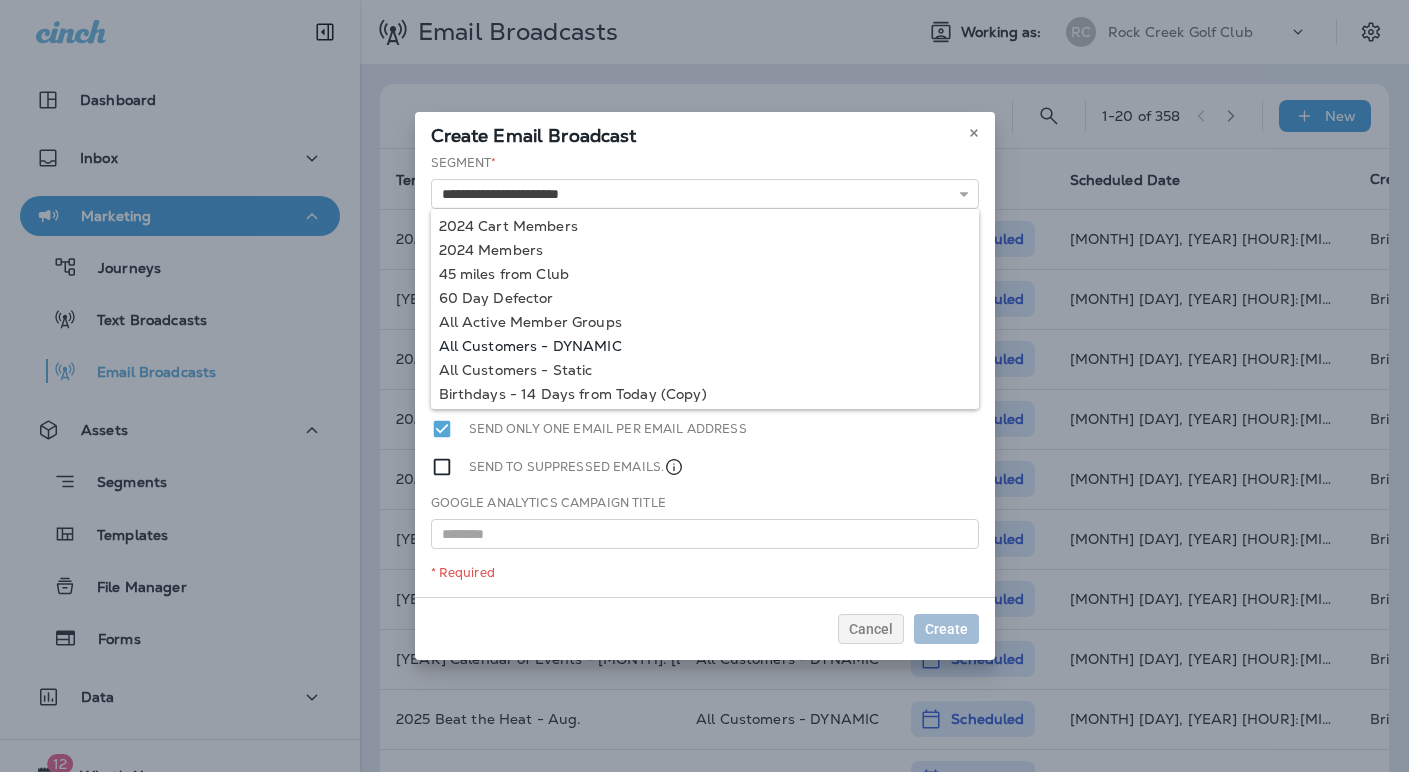 click on "**********" at bounding box center [705, 375] 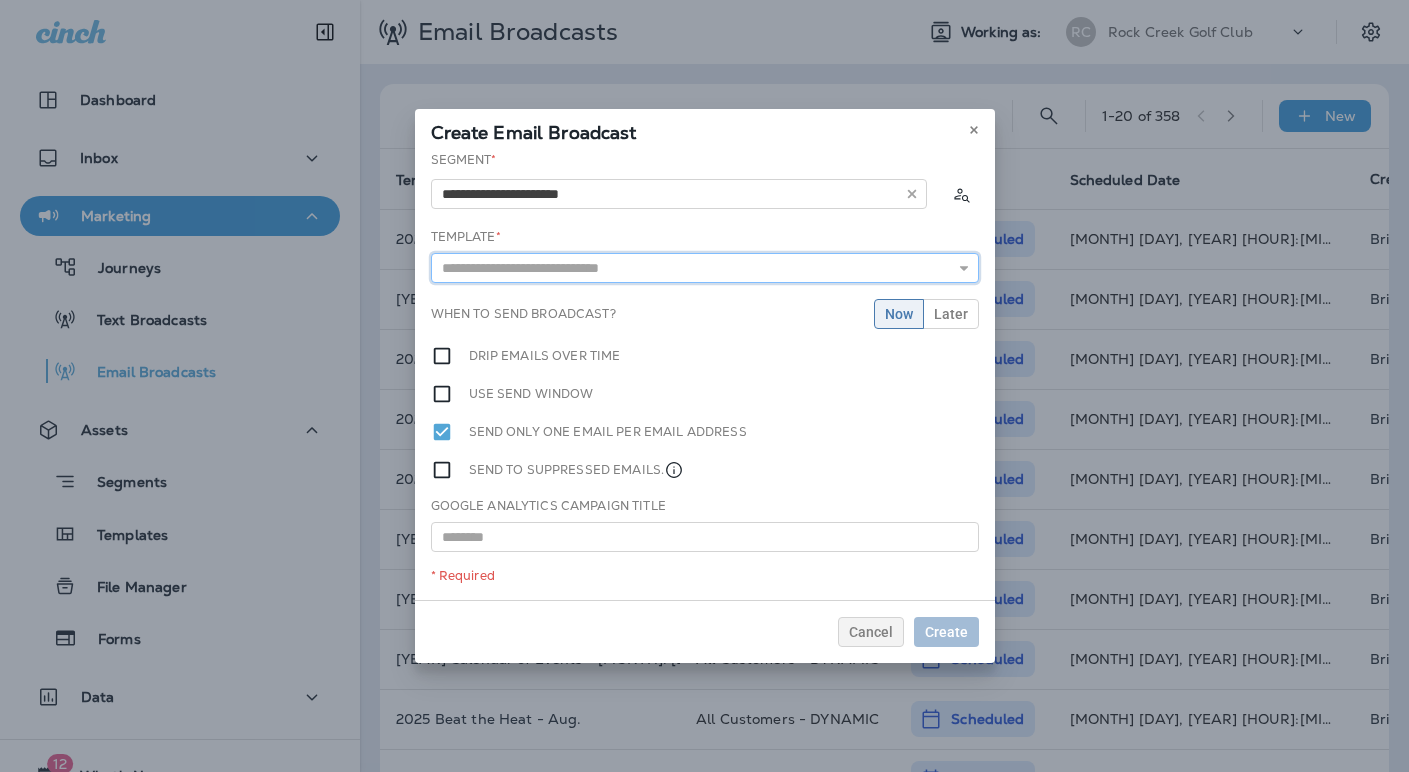 click at bounding box center (705, 268) 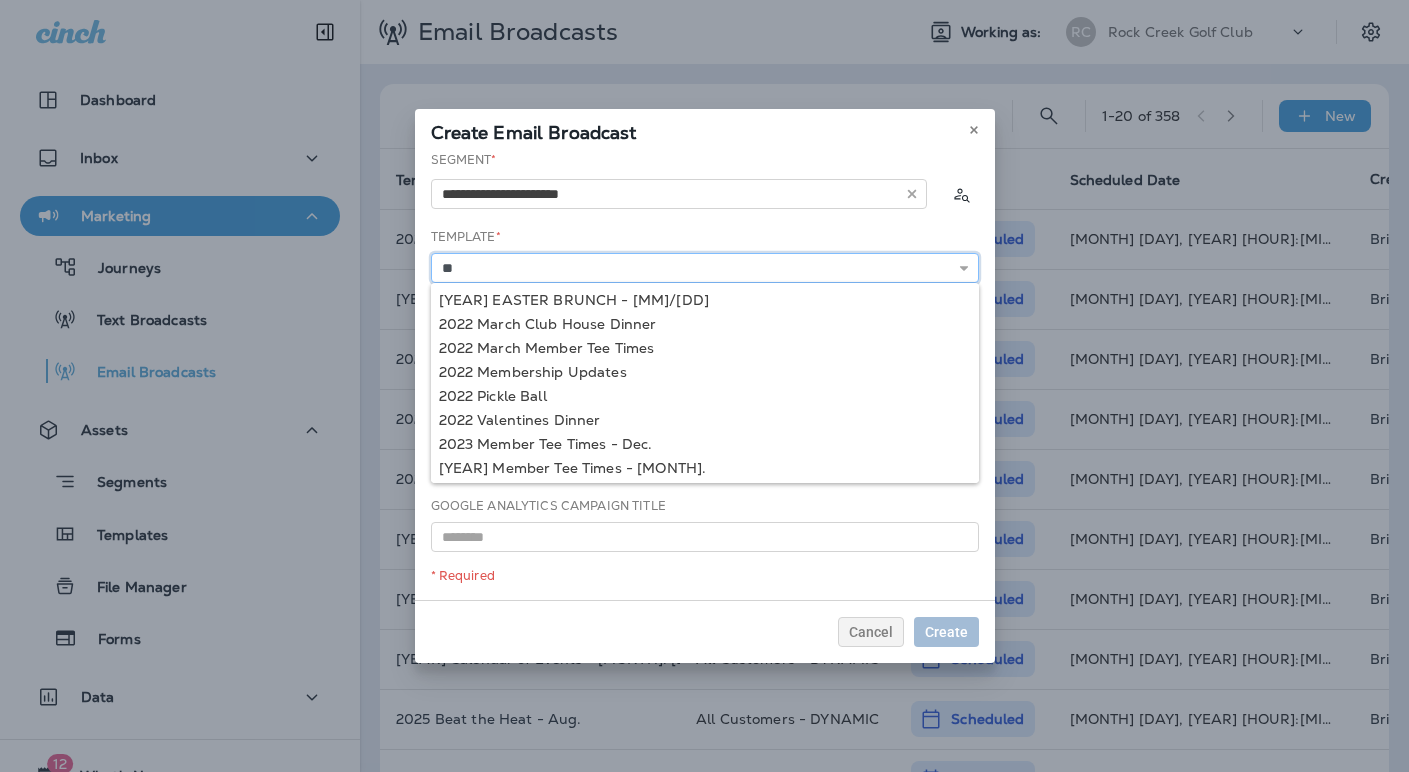 type on "*" 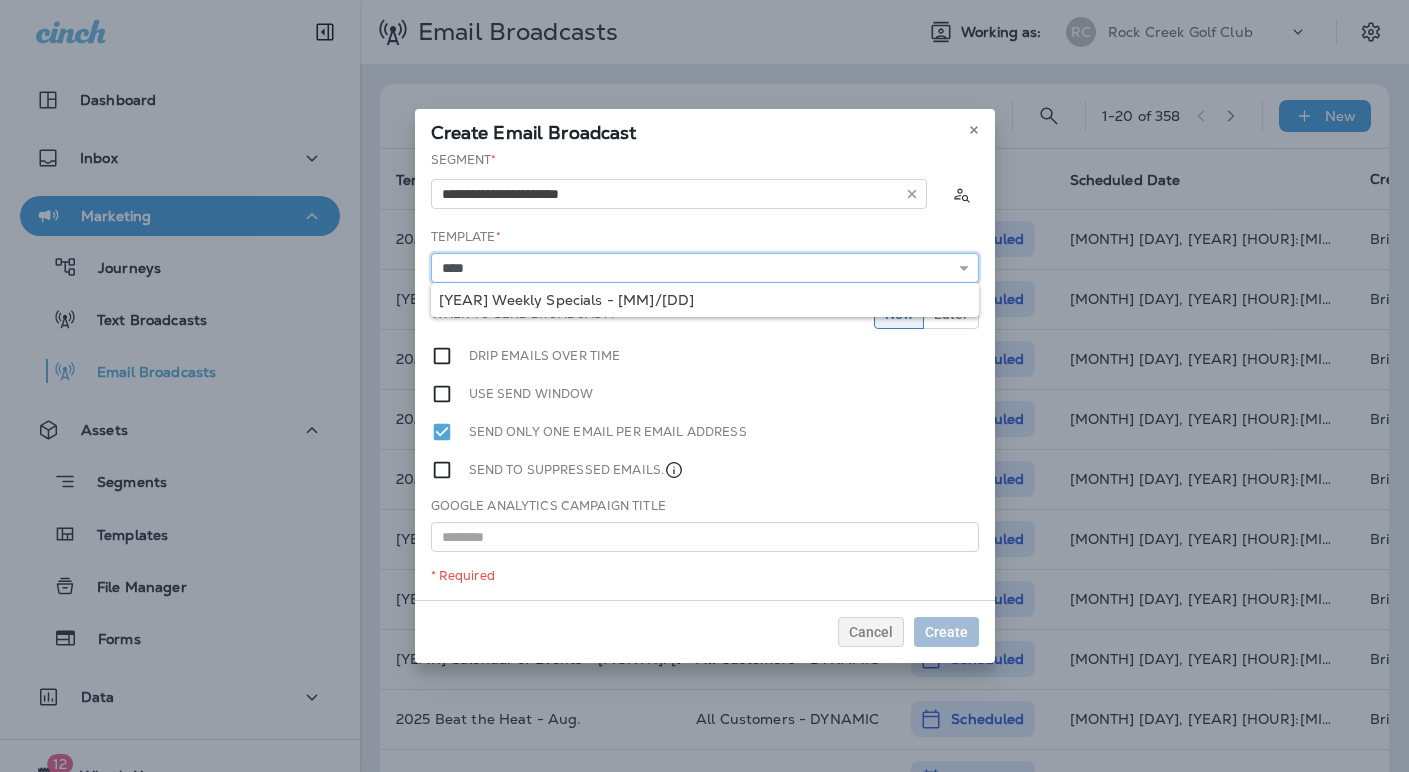 type on "**********" 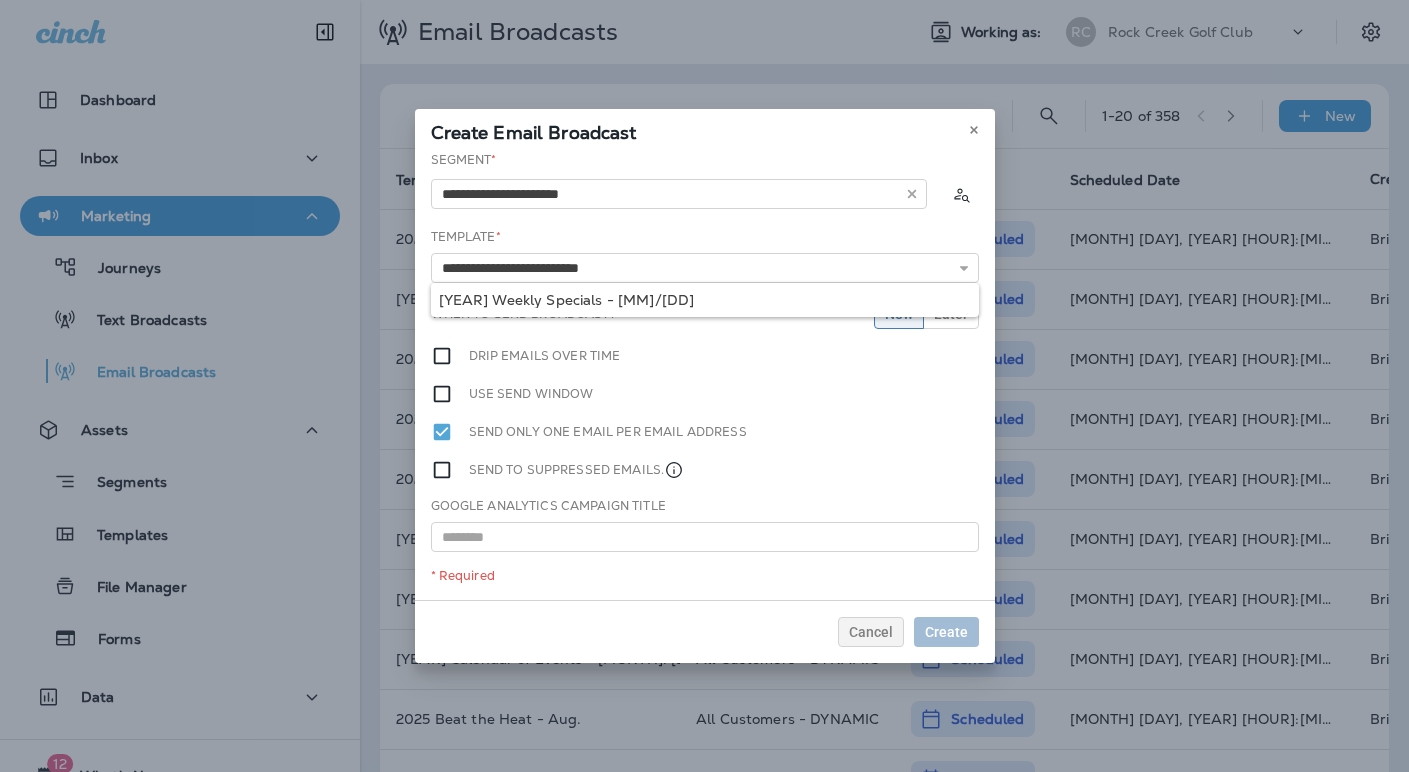 click on "**********" at bounding box center [705, 375] 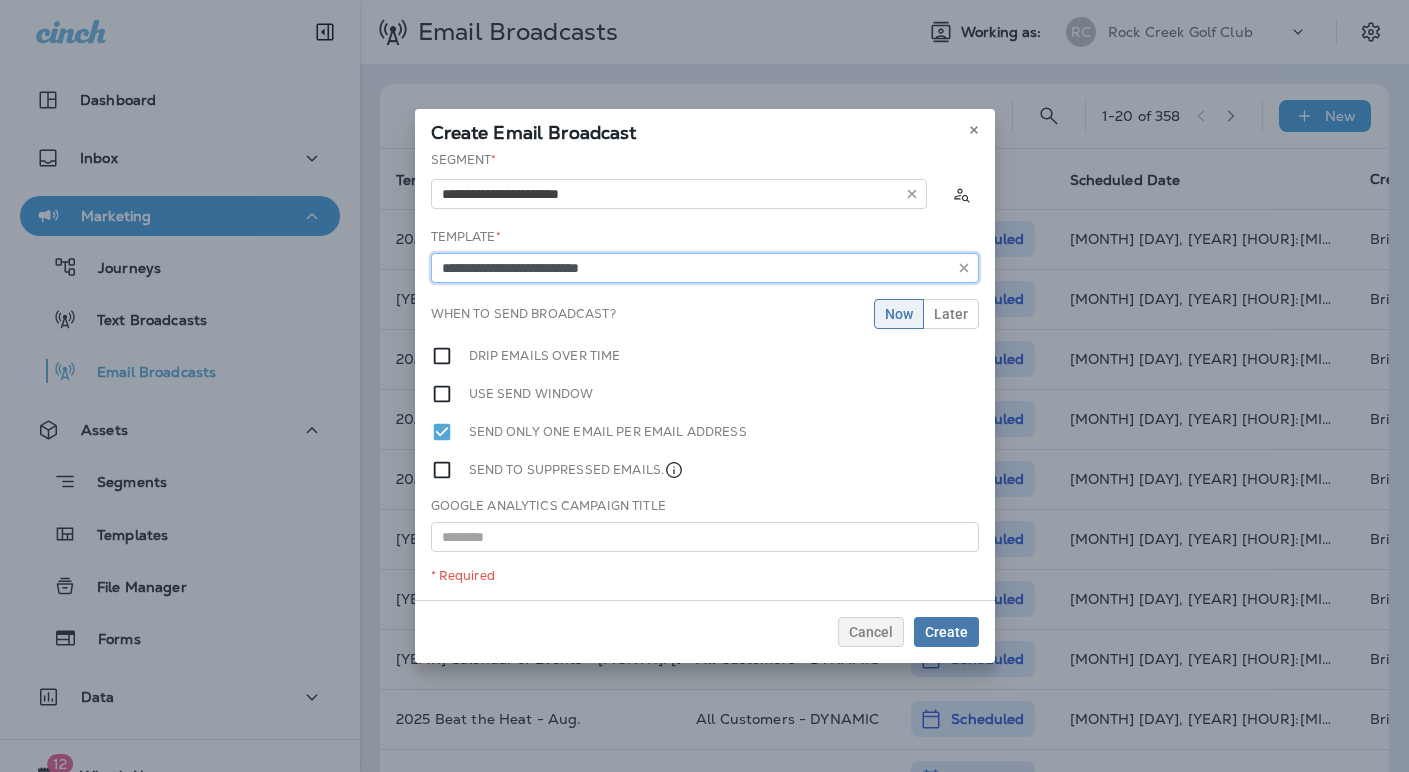 click on "**********" at bounding box center [705, 268] 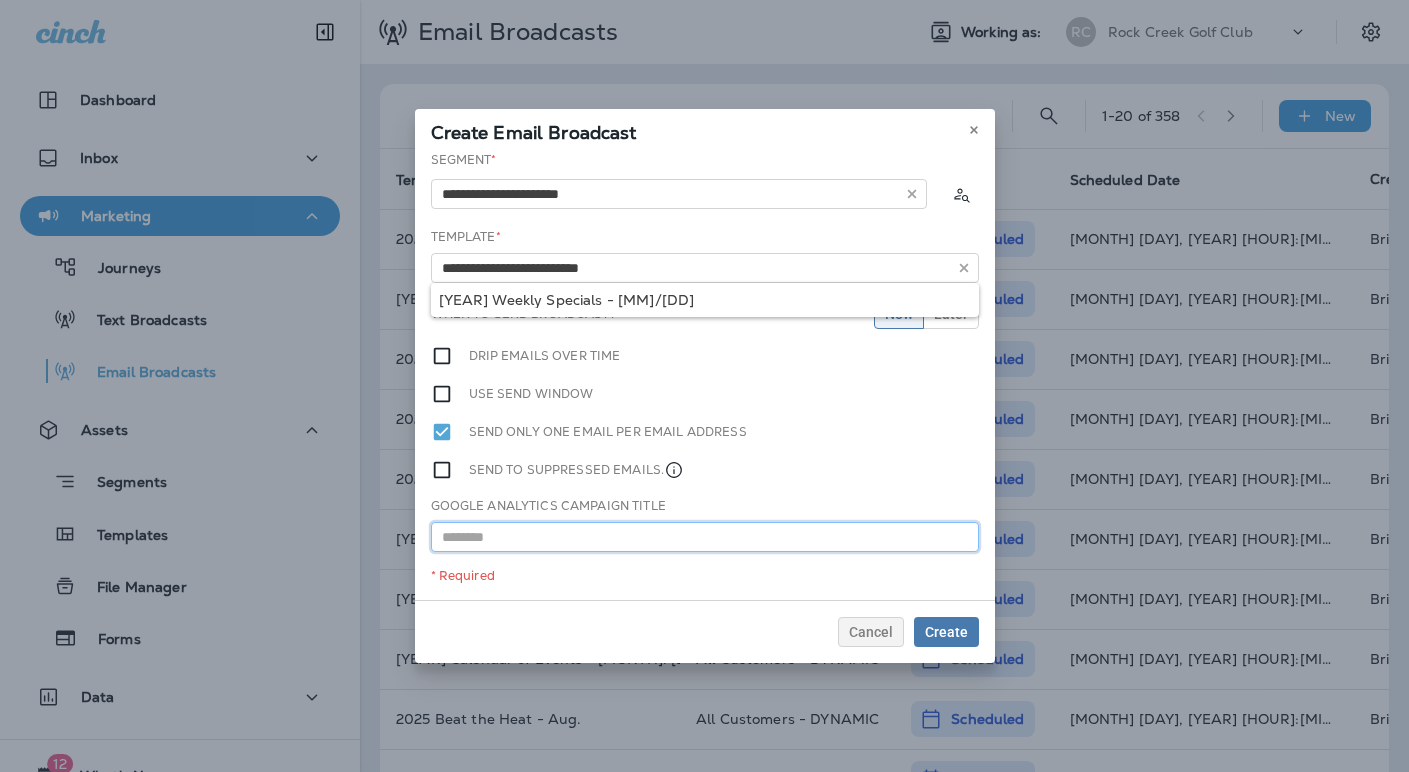 click at bounding box center [705, 537] 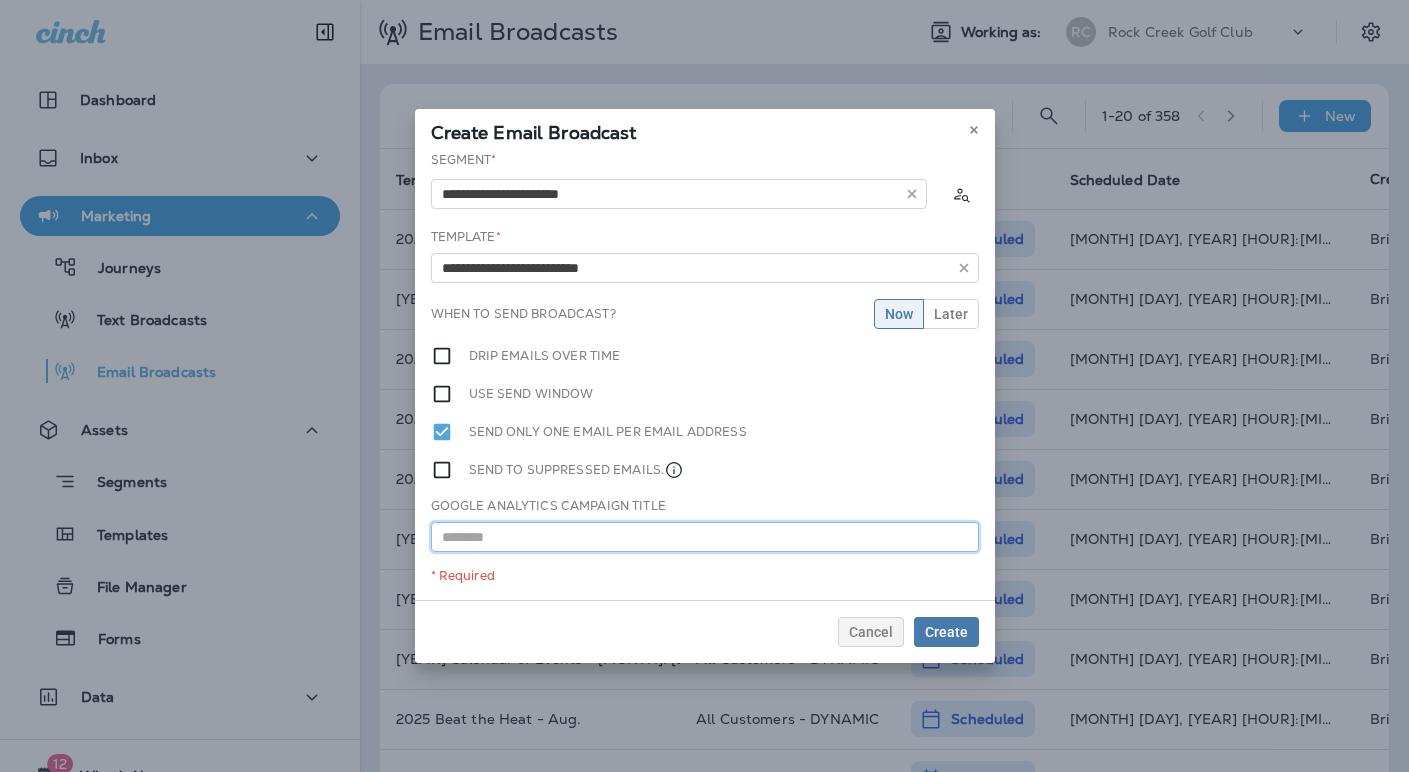 paste on "**********" 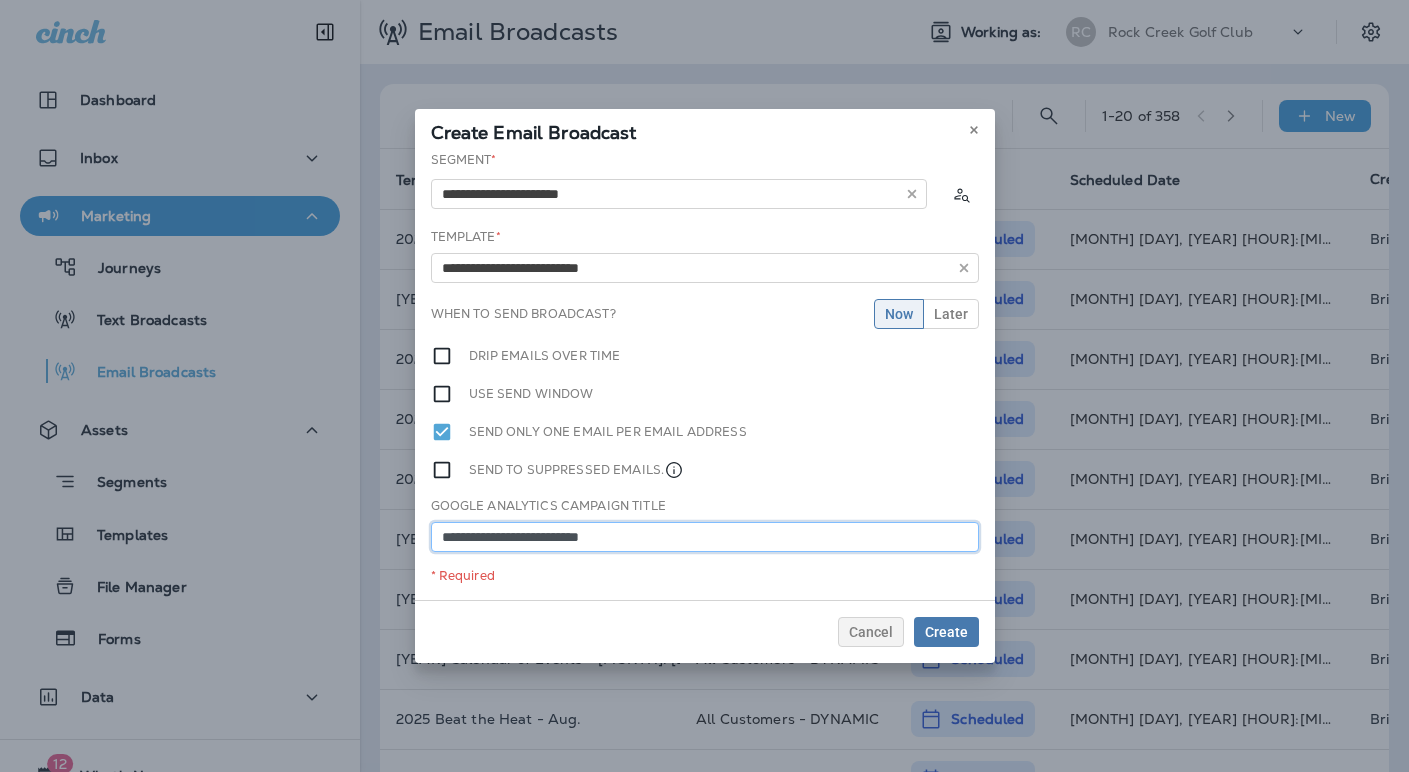 click on "**********" at bounding box center (705, 537) 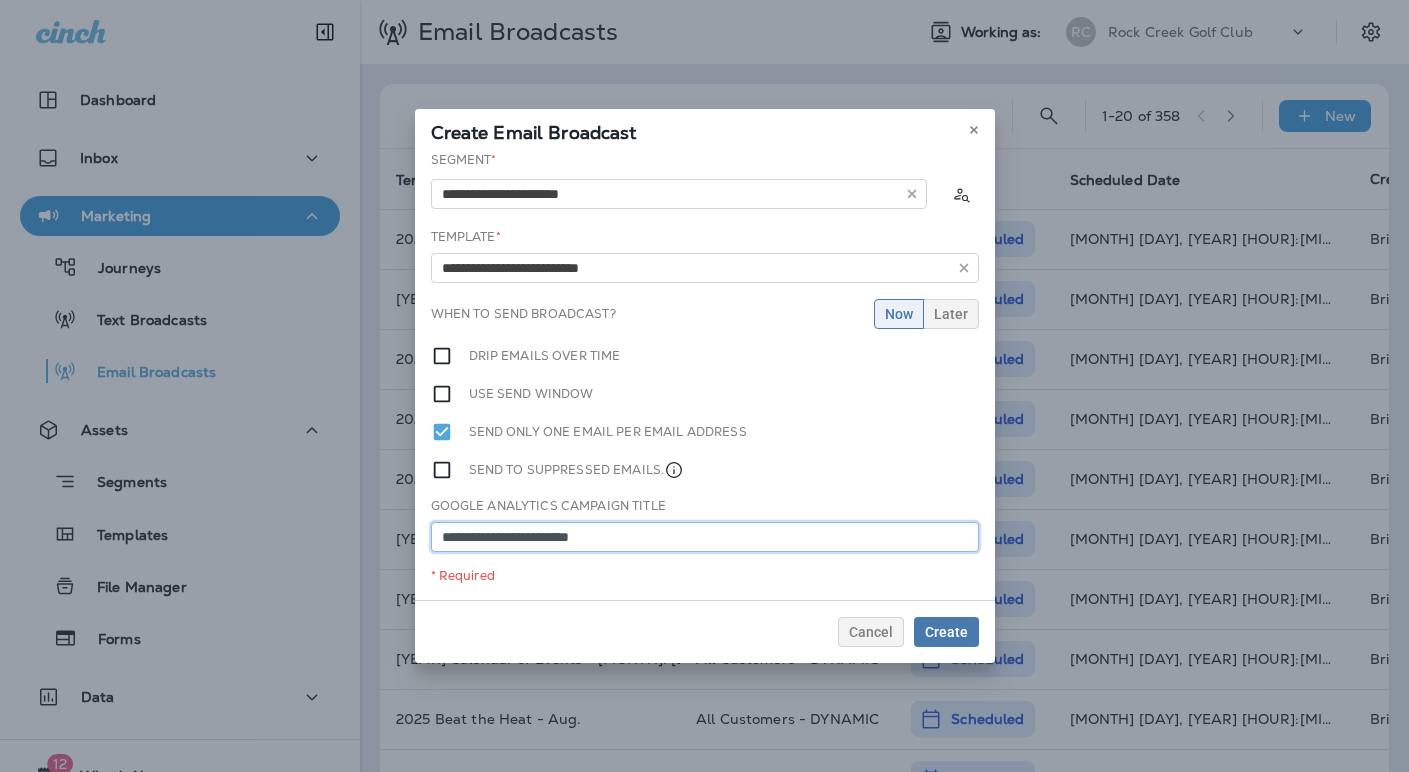 type on "**********" 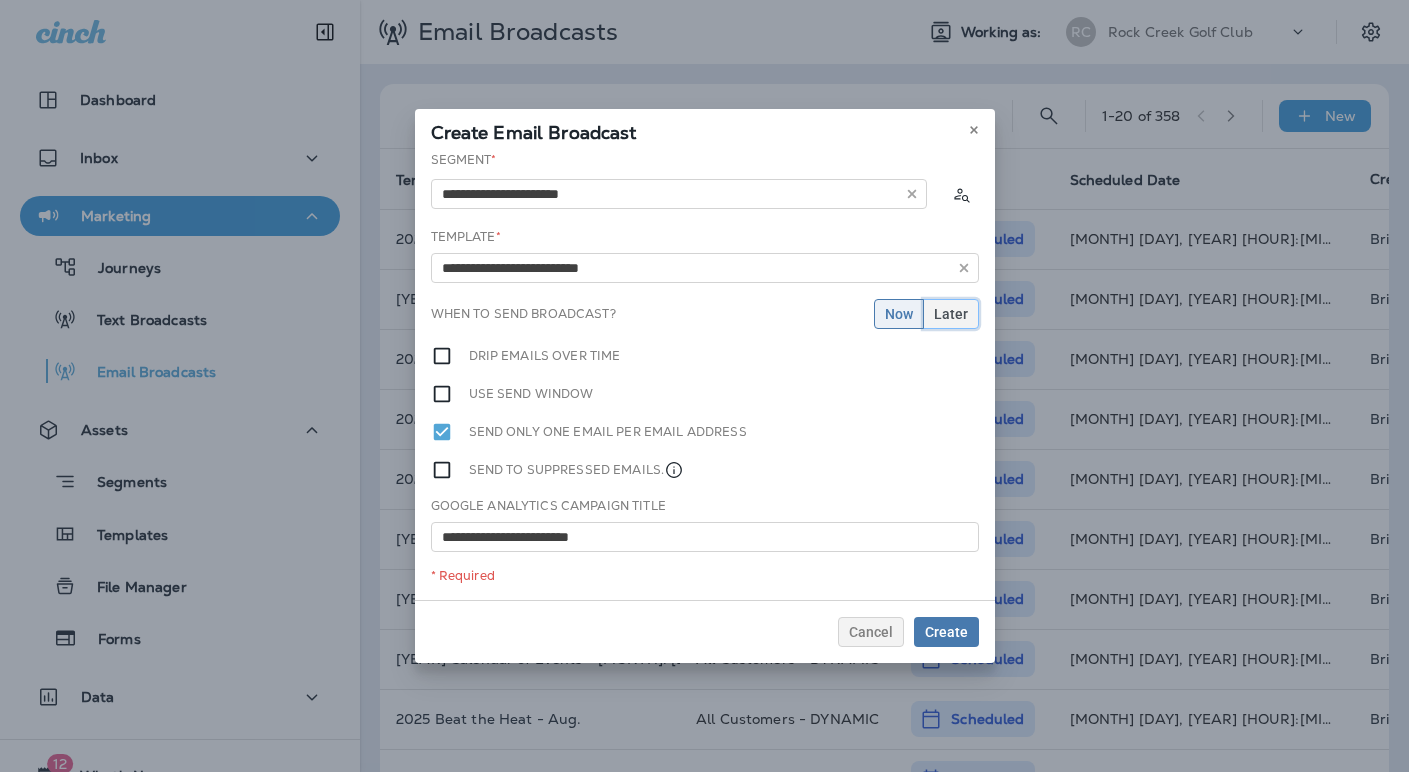 click on "Later" at bounding box center [951, 314] 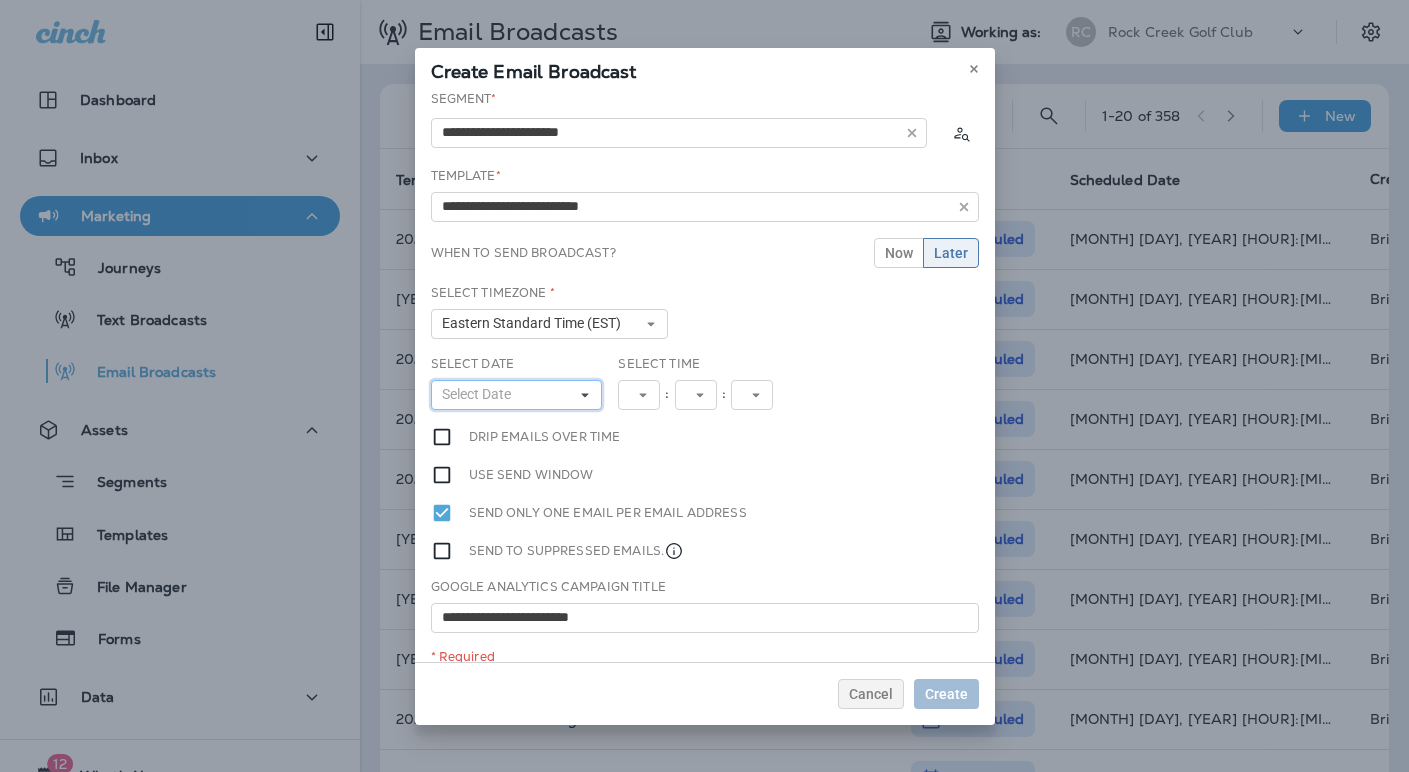 click 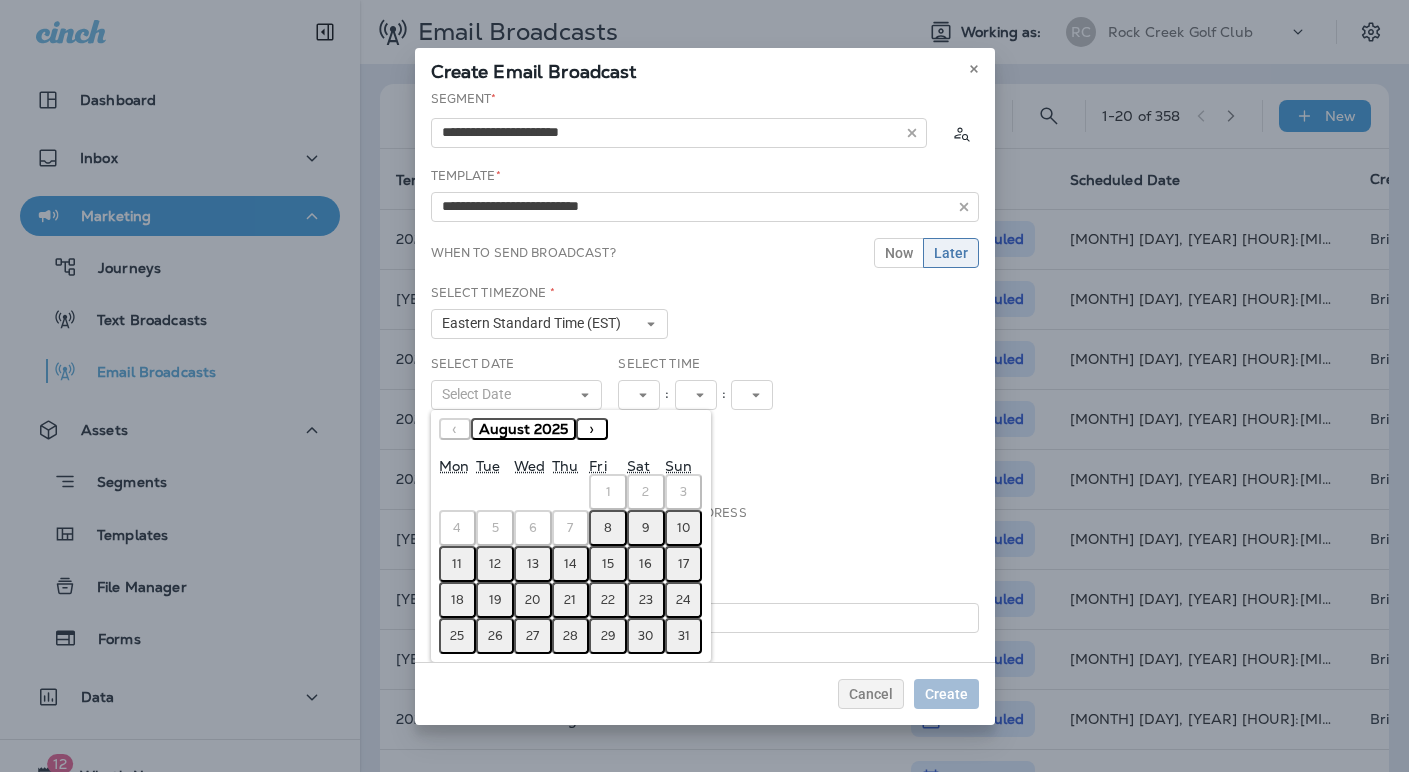 click on "10" at bounding box center [683, 528] 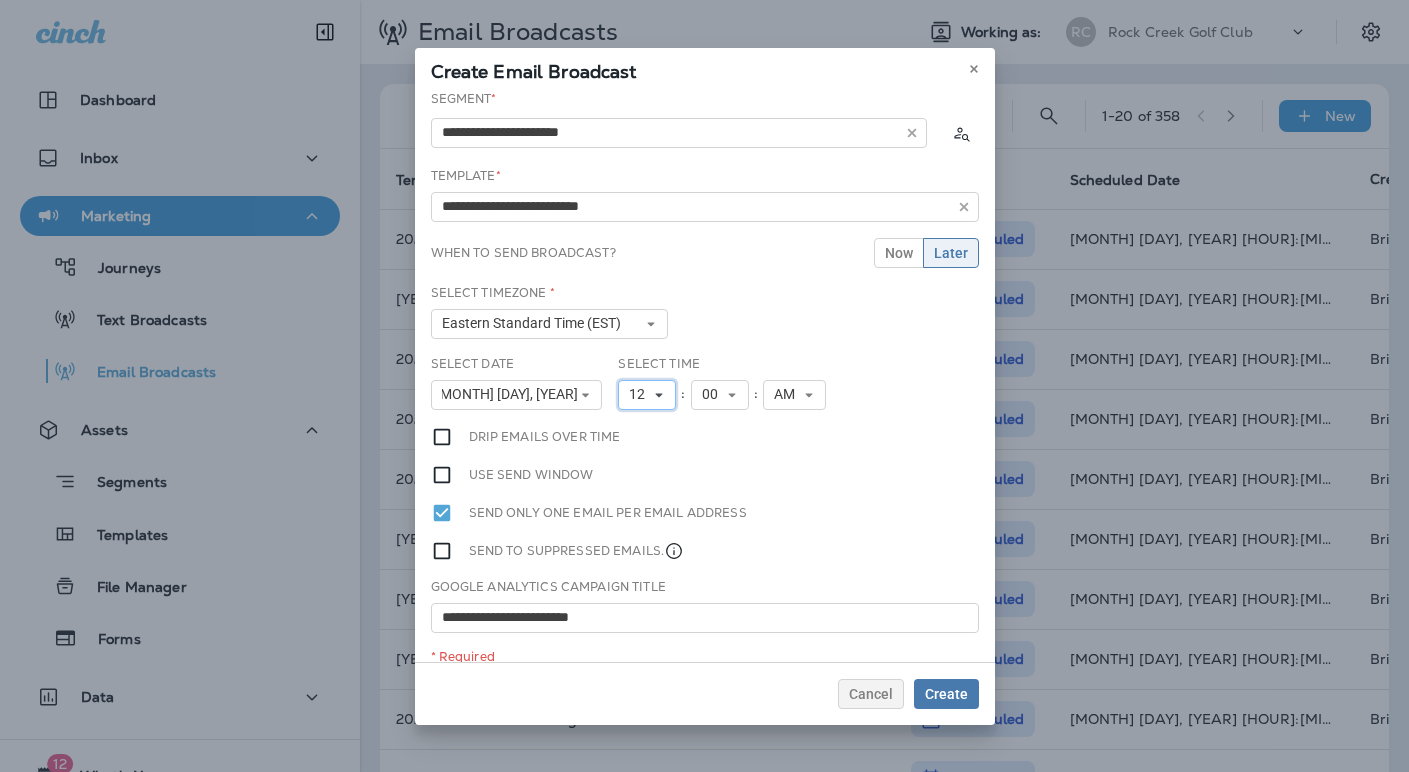 click 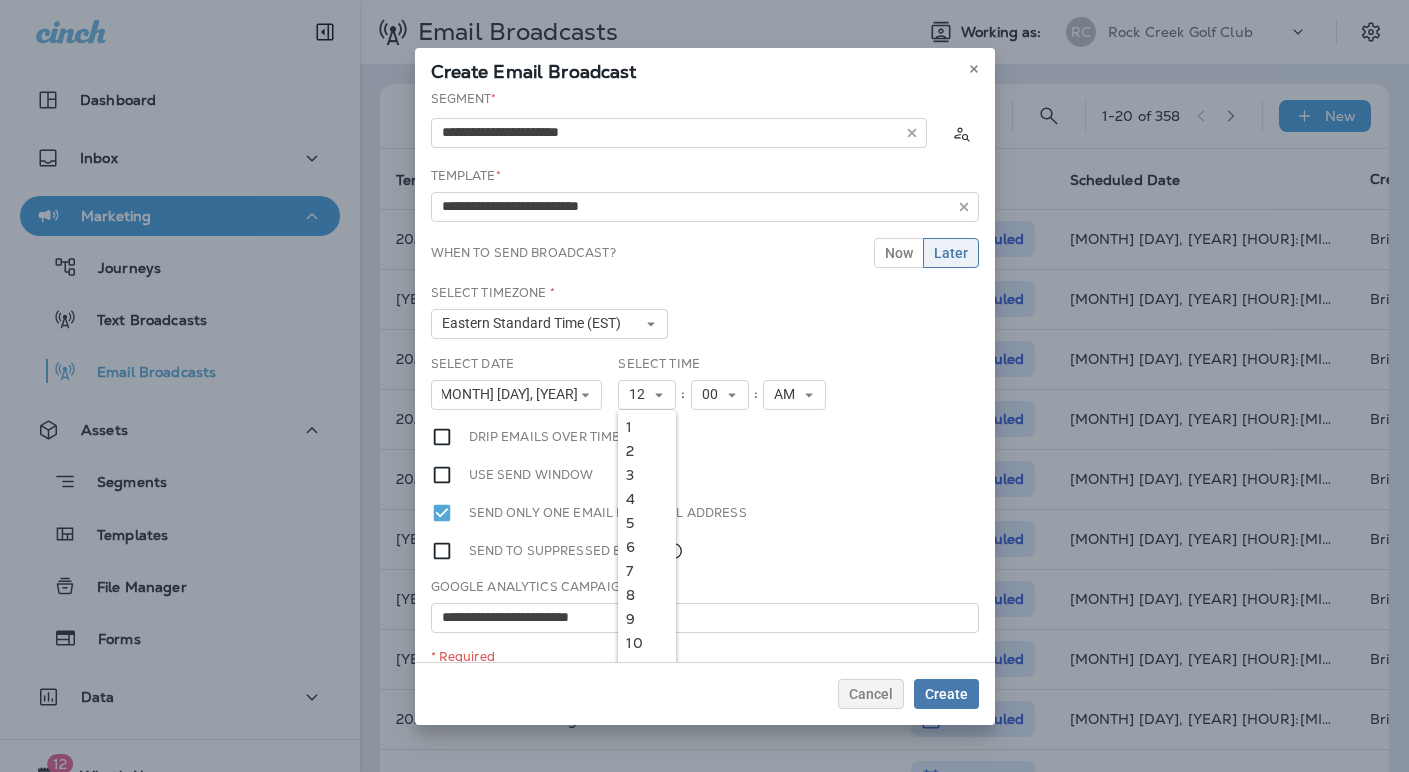 click on "10" at bounding box center [647, 643] 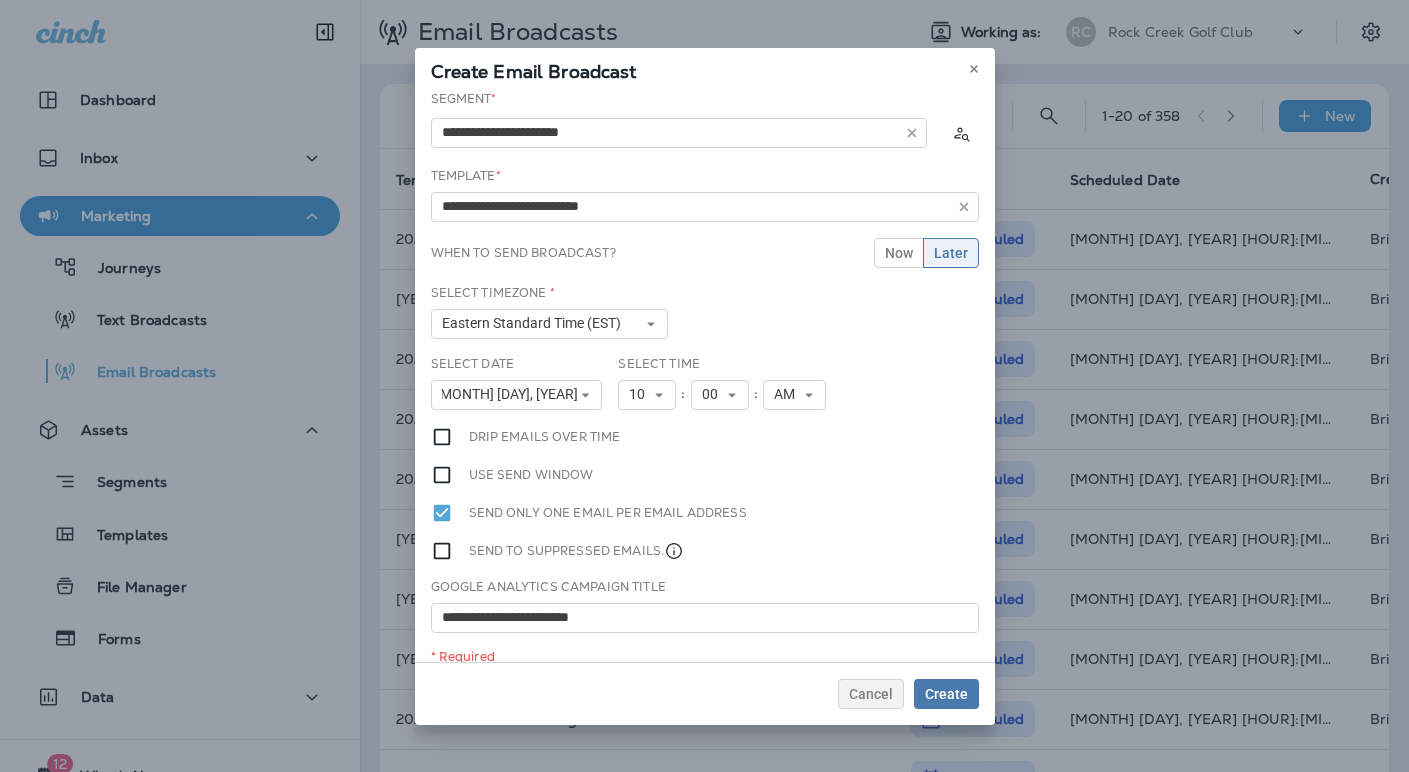click on "**********" at bounding box center [705, 376] 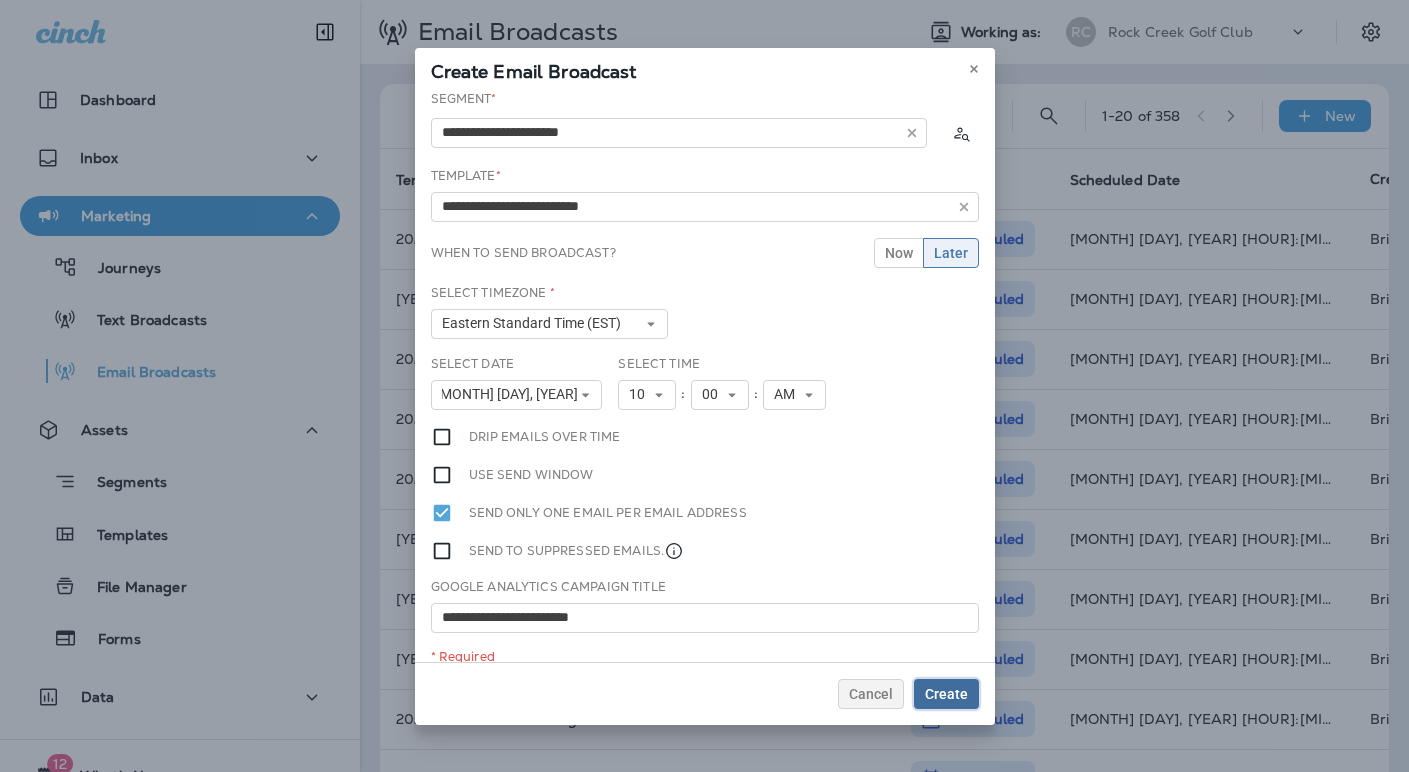 click on "Create" at bounding box center (946, 694) 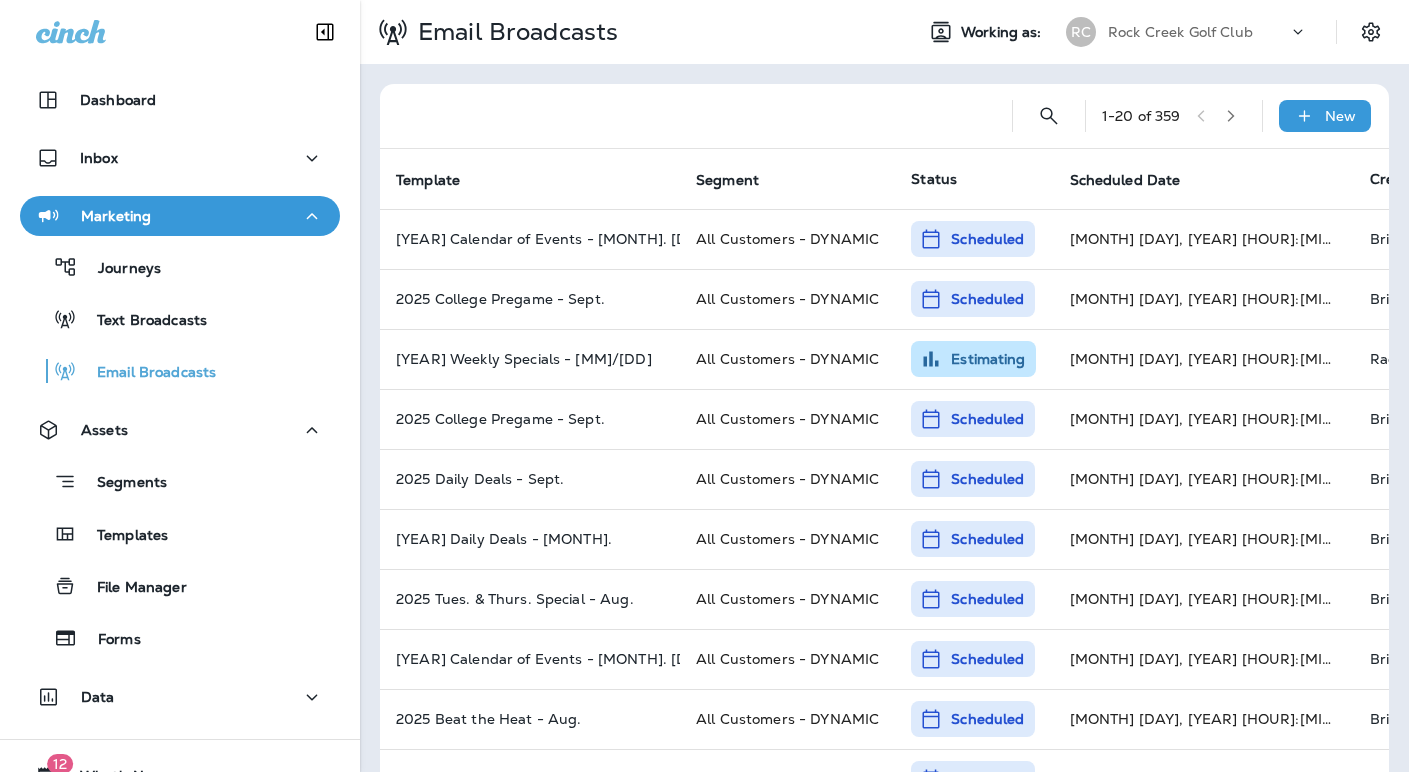 click on "Rock Creek Golf Club" at bounding box center (1180, 32) 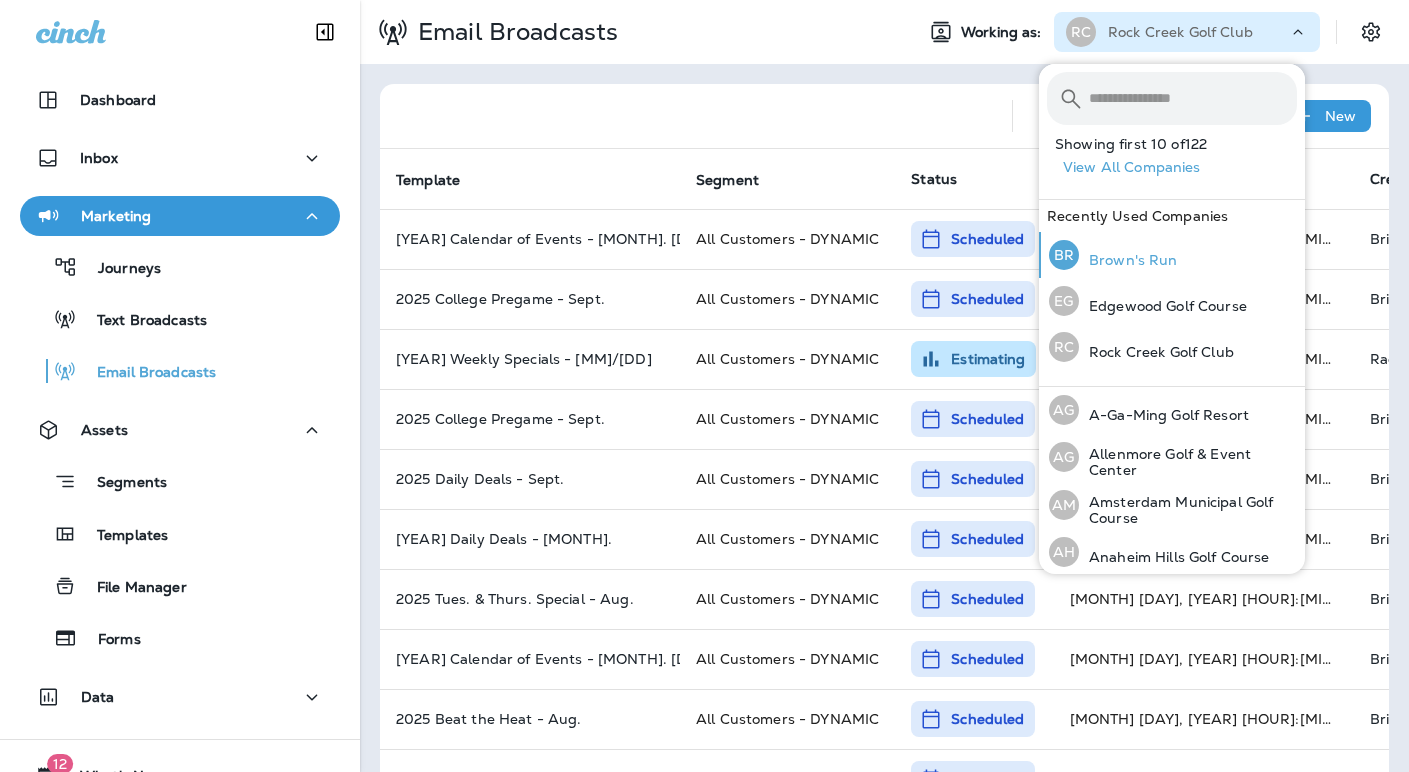 click on "Brown's Run" at bounding box center (1128, 260) 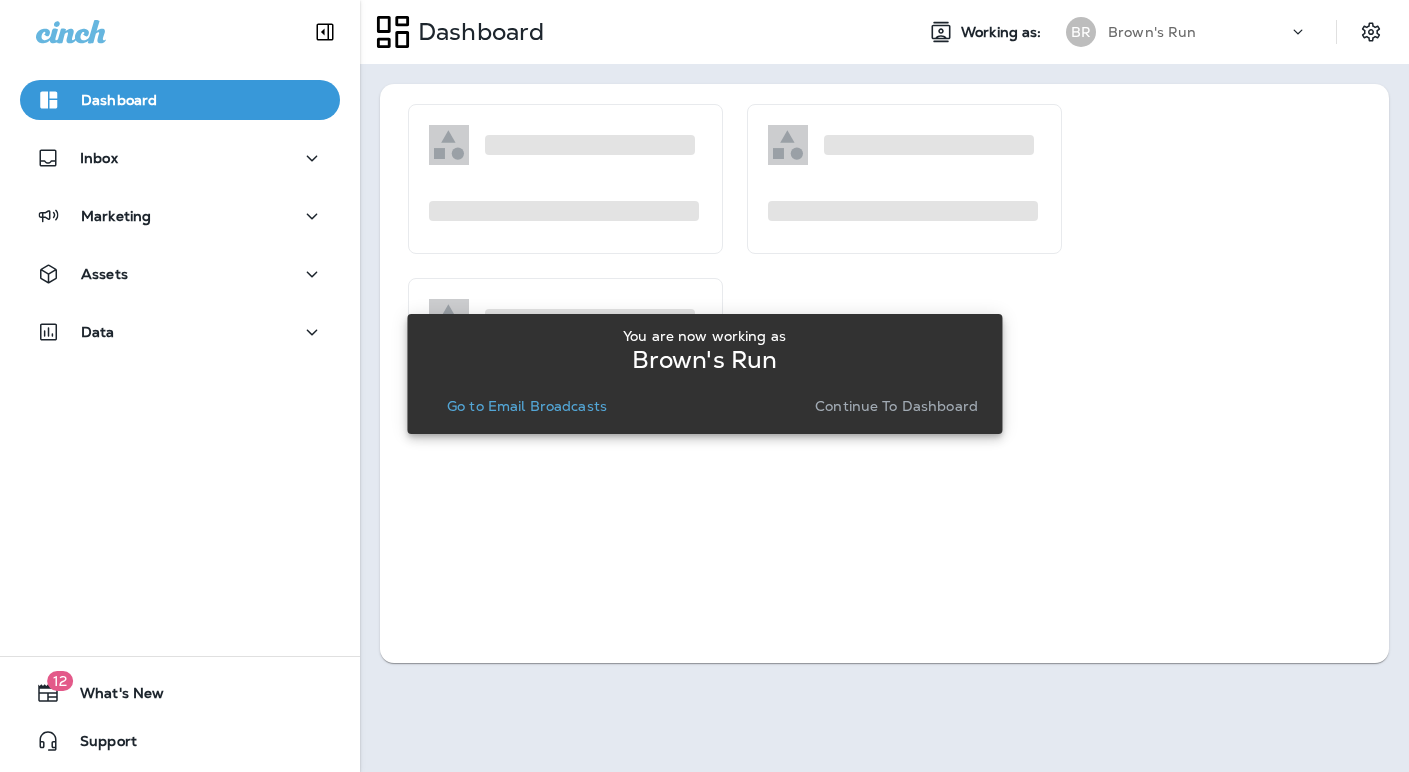 click on "Continue to Dashboard" at bounding box center (896, 406) 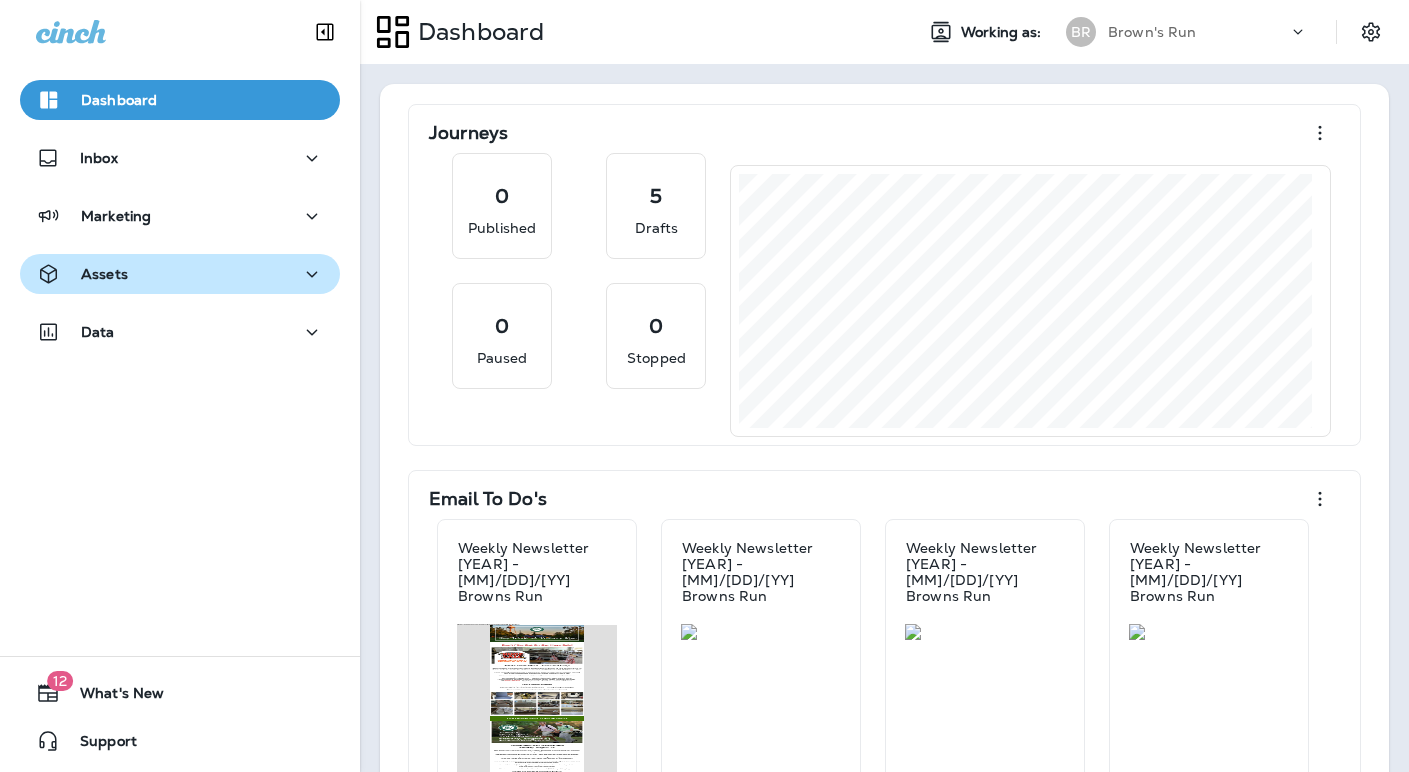 click on "Assets" at bounding box center [180, 274] 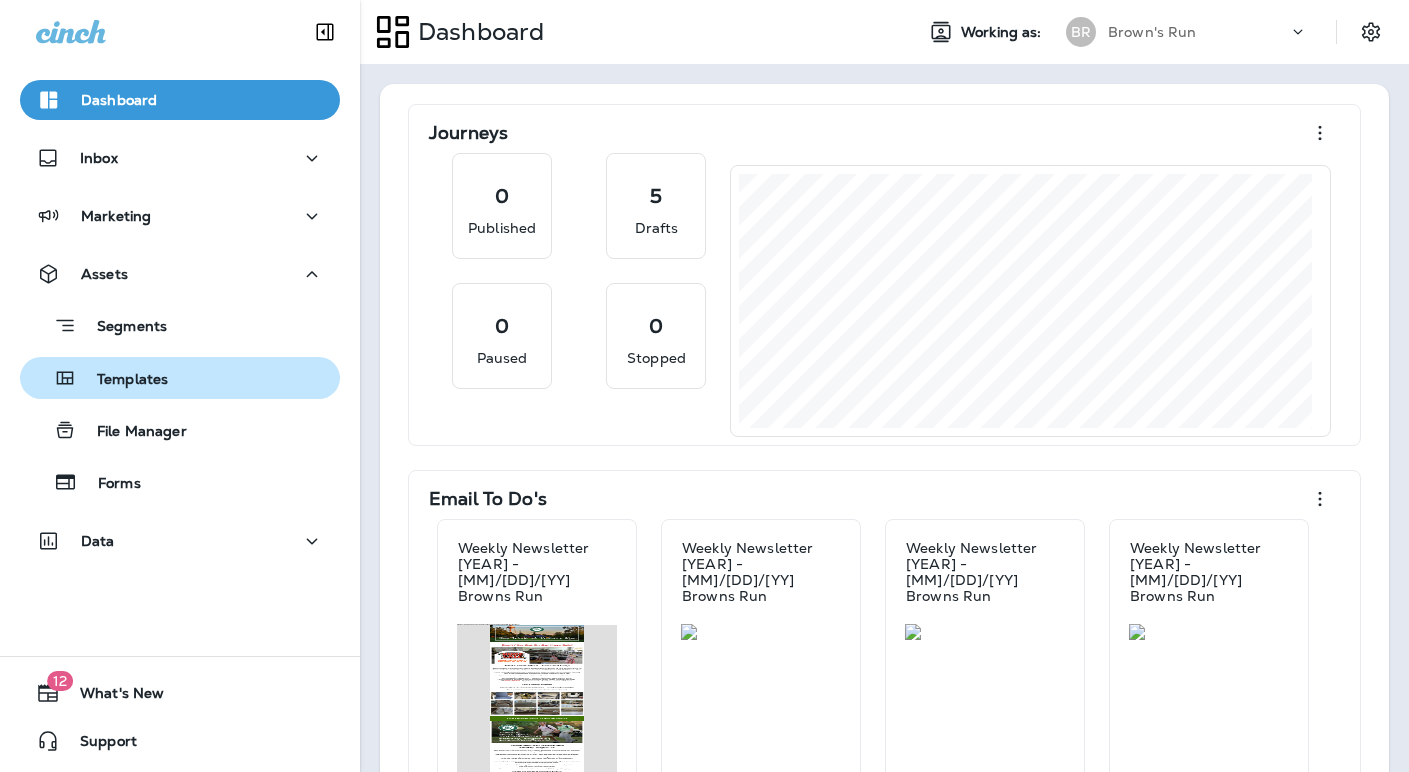 click on "Templates" at bounding box center [122, 380] 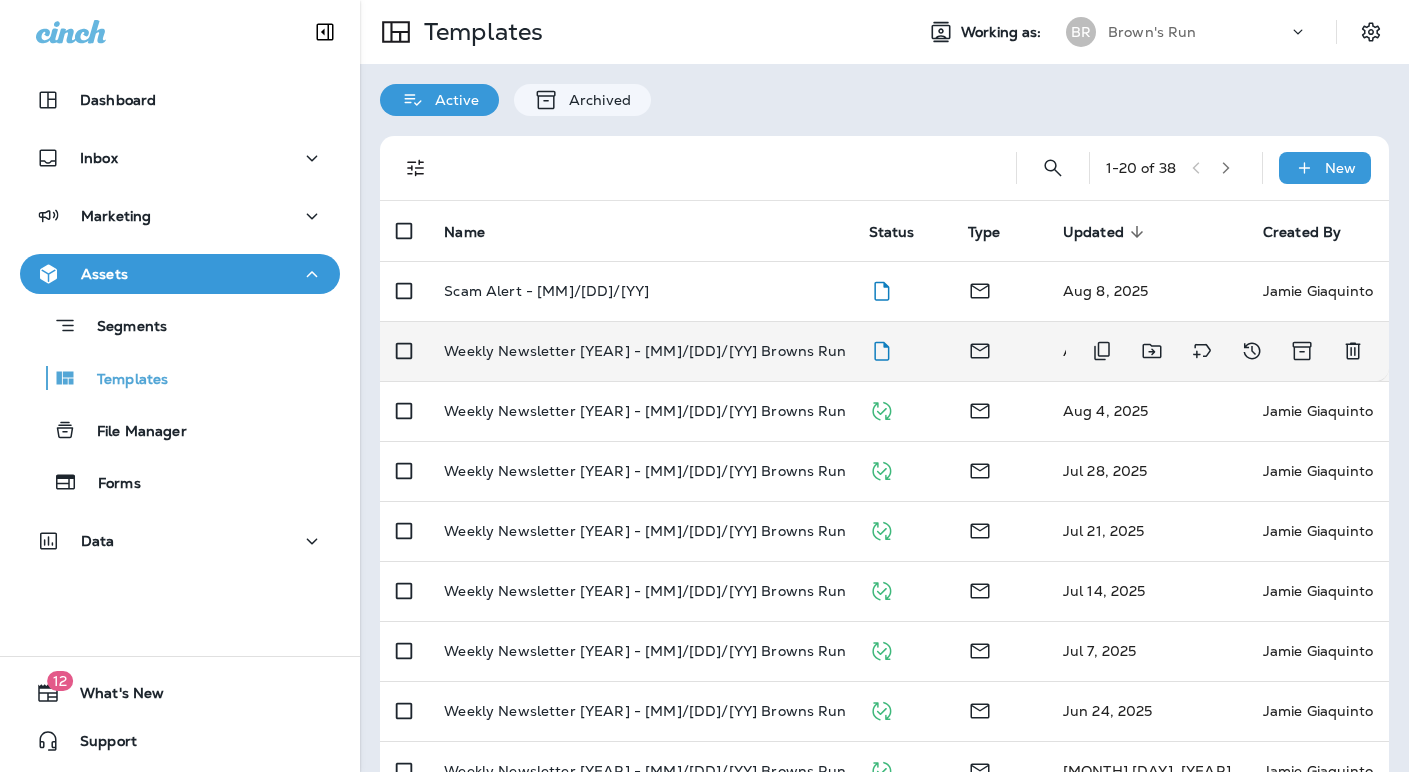 click on "Weekly Newsletter [YEAR] - [MM]/[DD]/[YY] Browns Run" at bounding box center (640, 351) 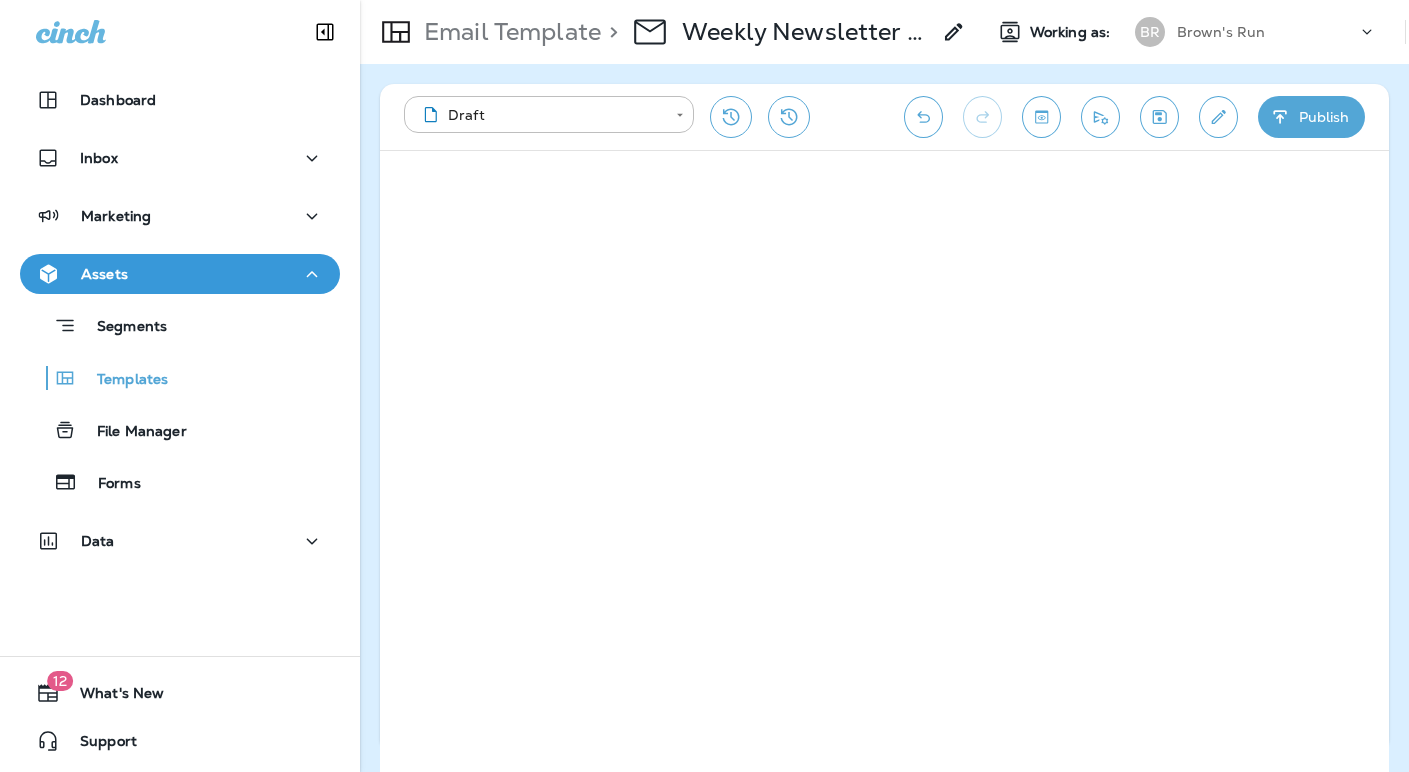 click on "Publish" at bounding box center (1311, 117) 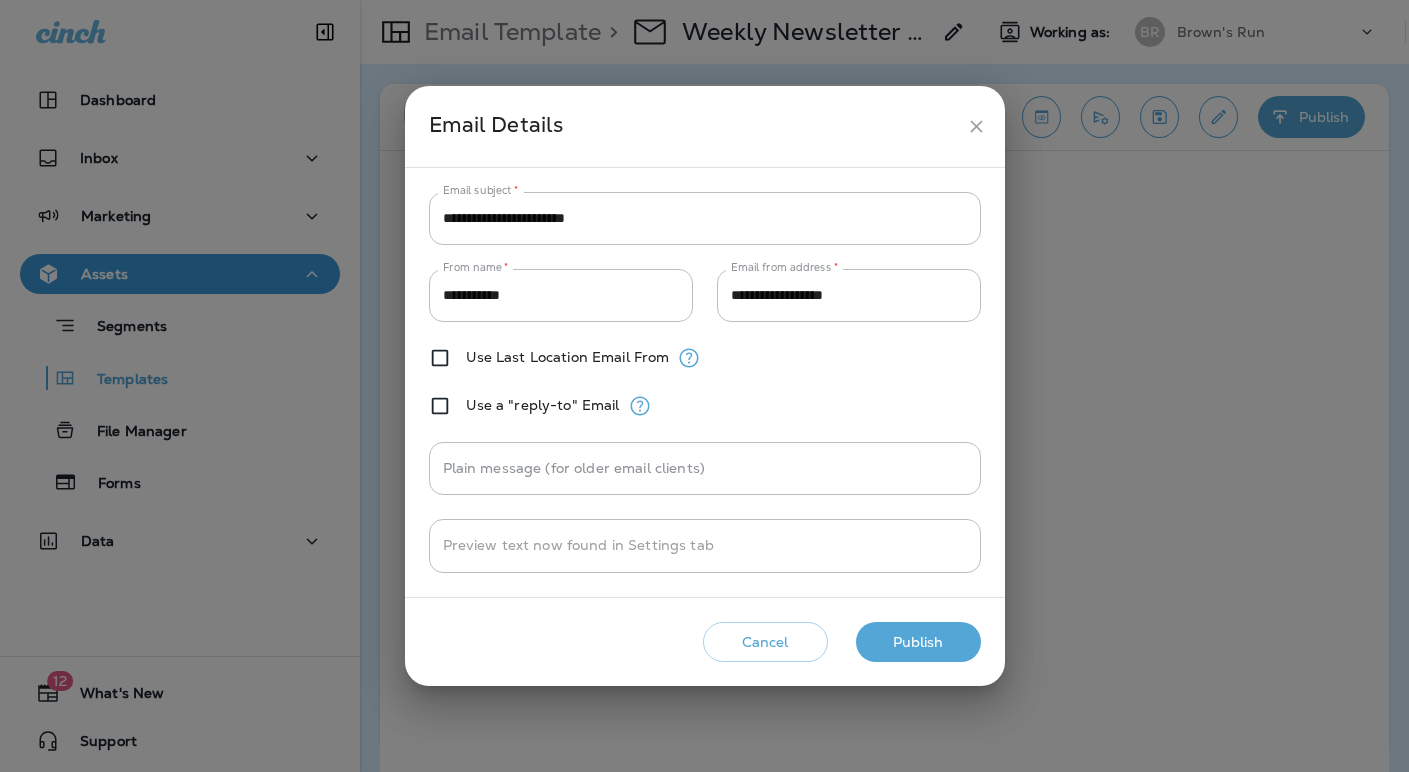 click on "Publish" at bounding box center (918, 642) 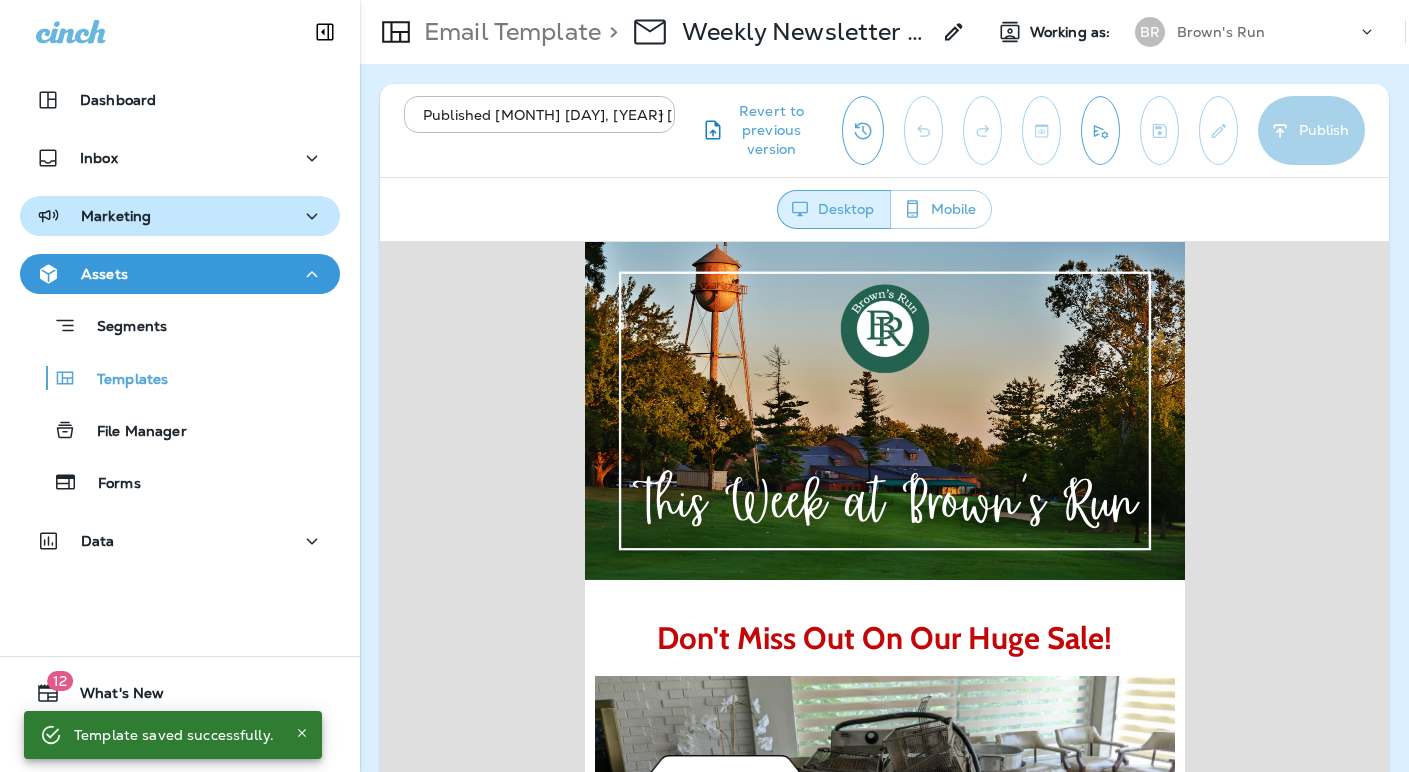 scroll, scrollTop: 0, scrollLeft: 0, axis: both 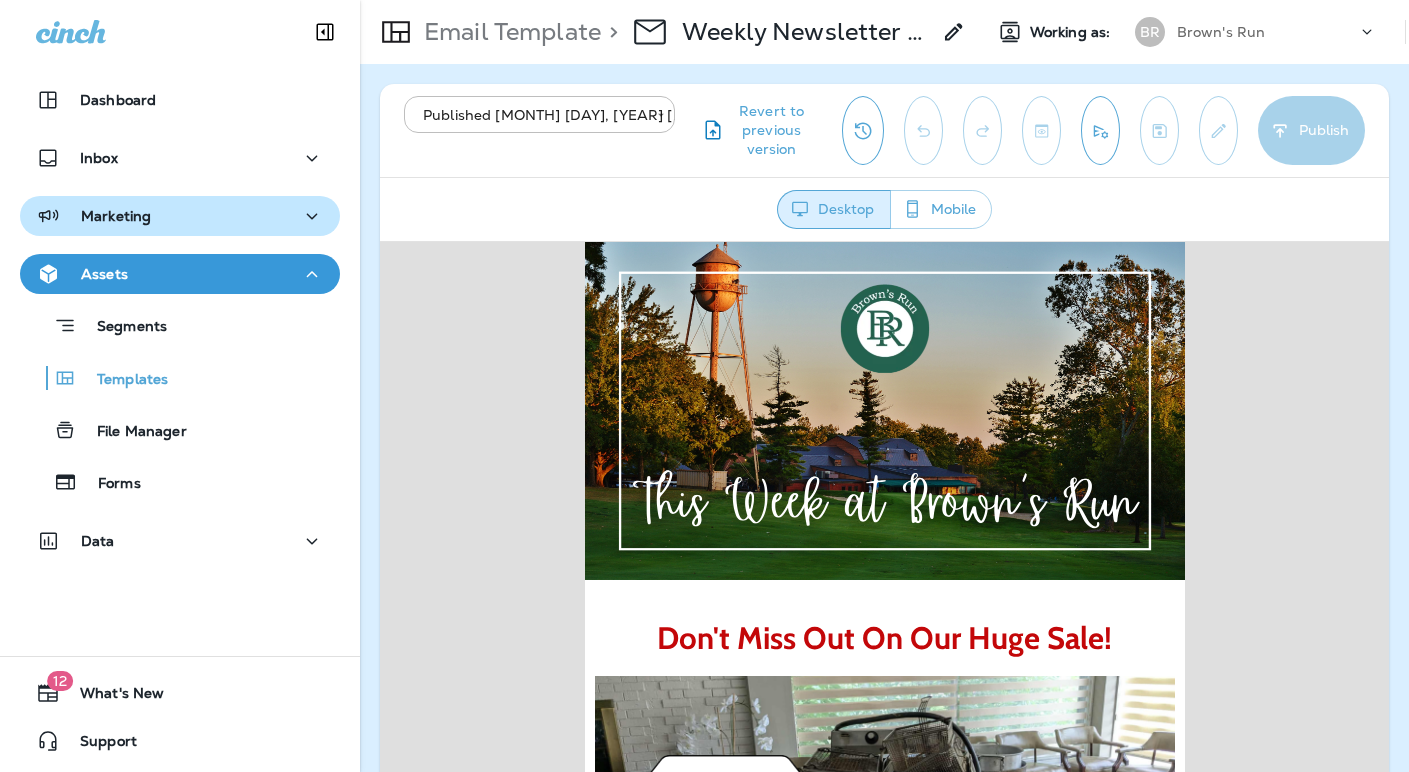 click on "Marketing" at bounding box center (93, 216) 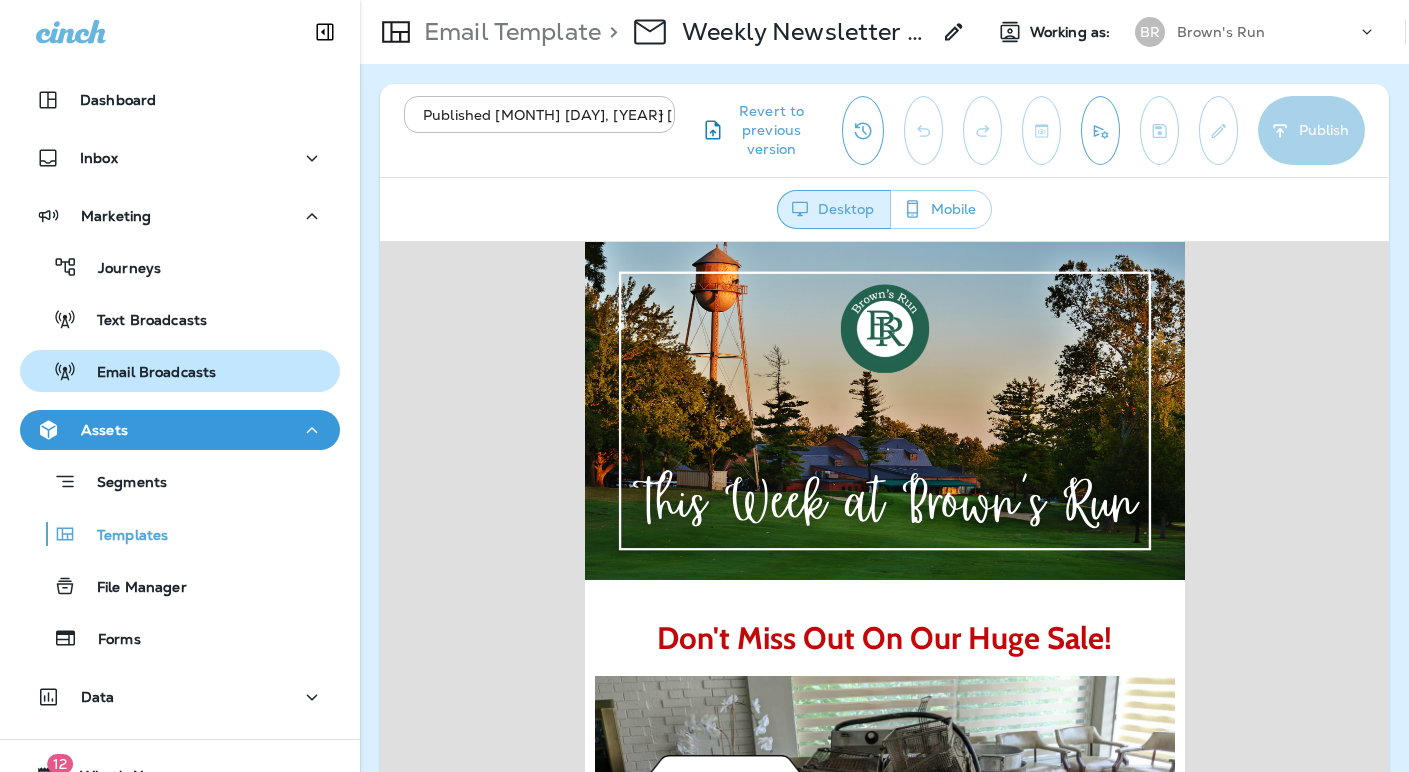 click on "Email Broadcasts" at bounding box center (146, 373) 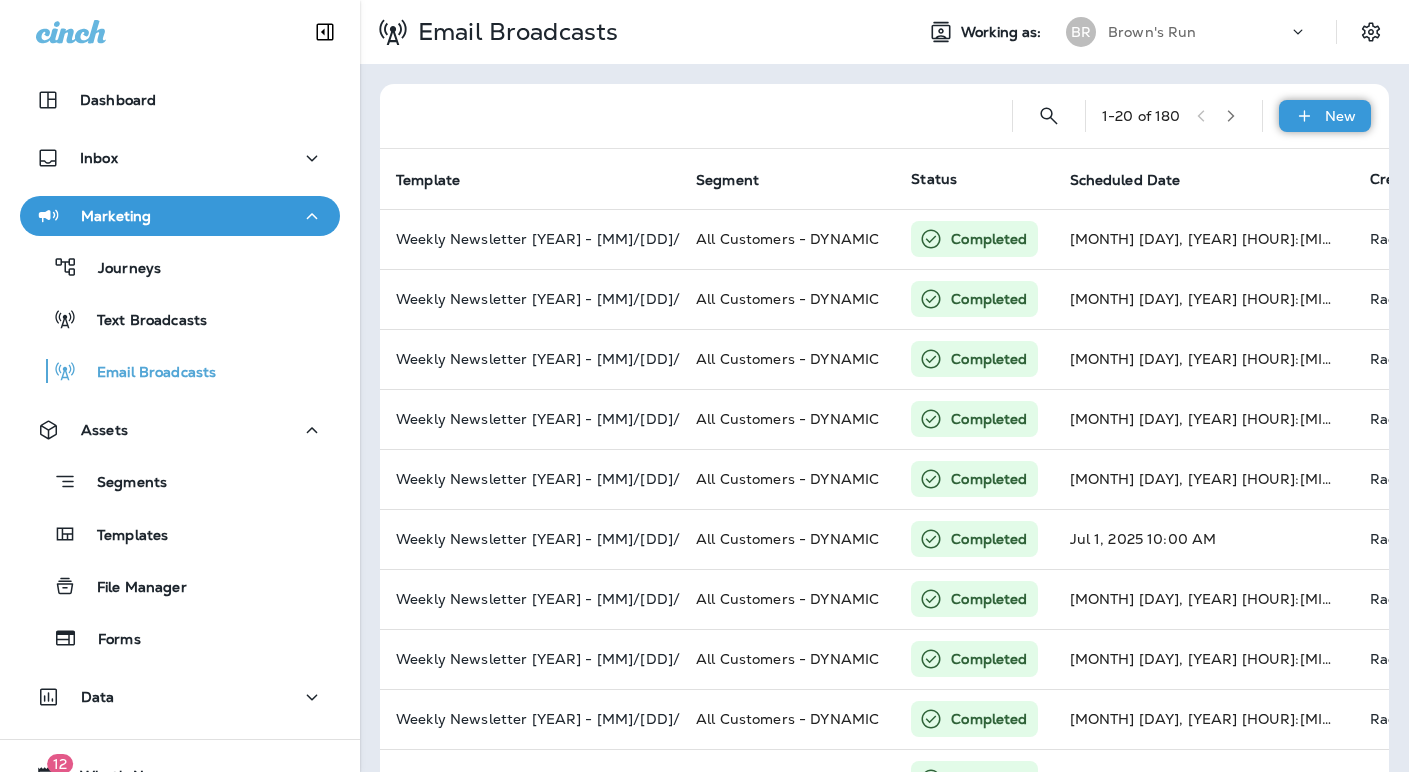 click on "New" at bounding box center (1325, 116) 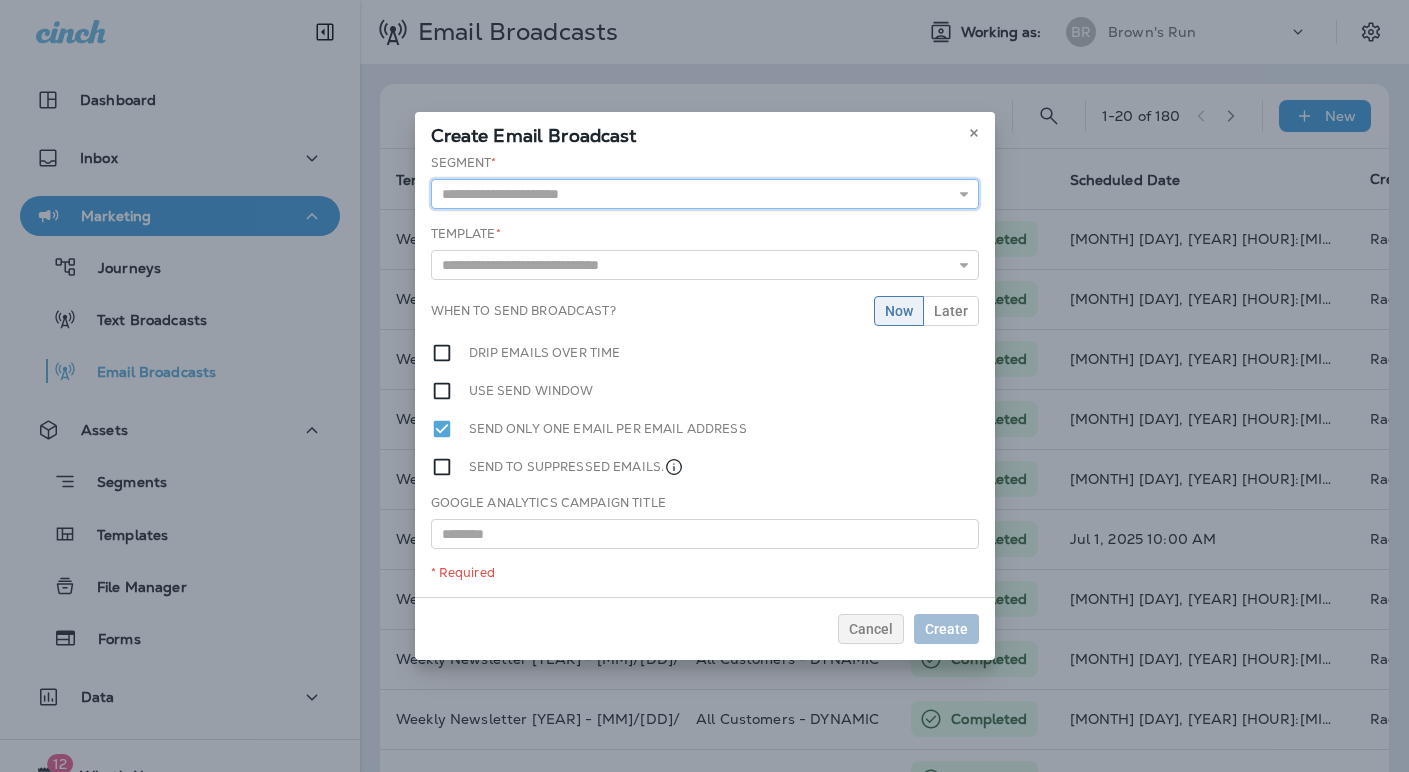 drag, startPoint x: 890, startPoint y: 200, endPoint x: 845, endPoint y: 214, distance: 47.127487 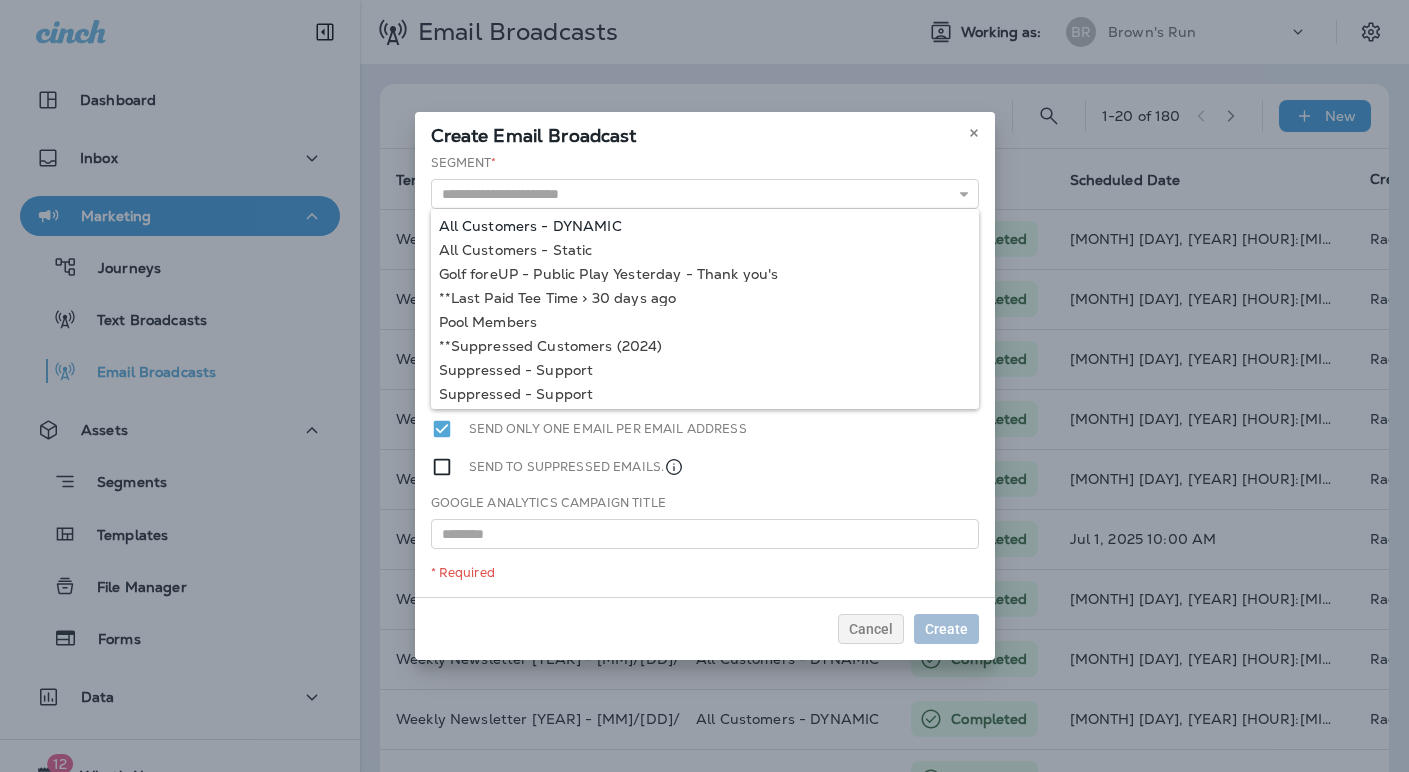 type on "**********" 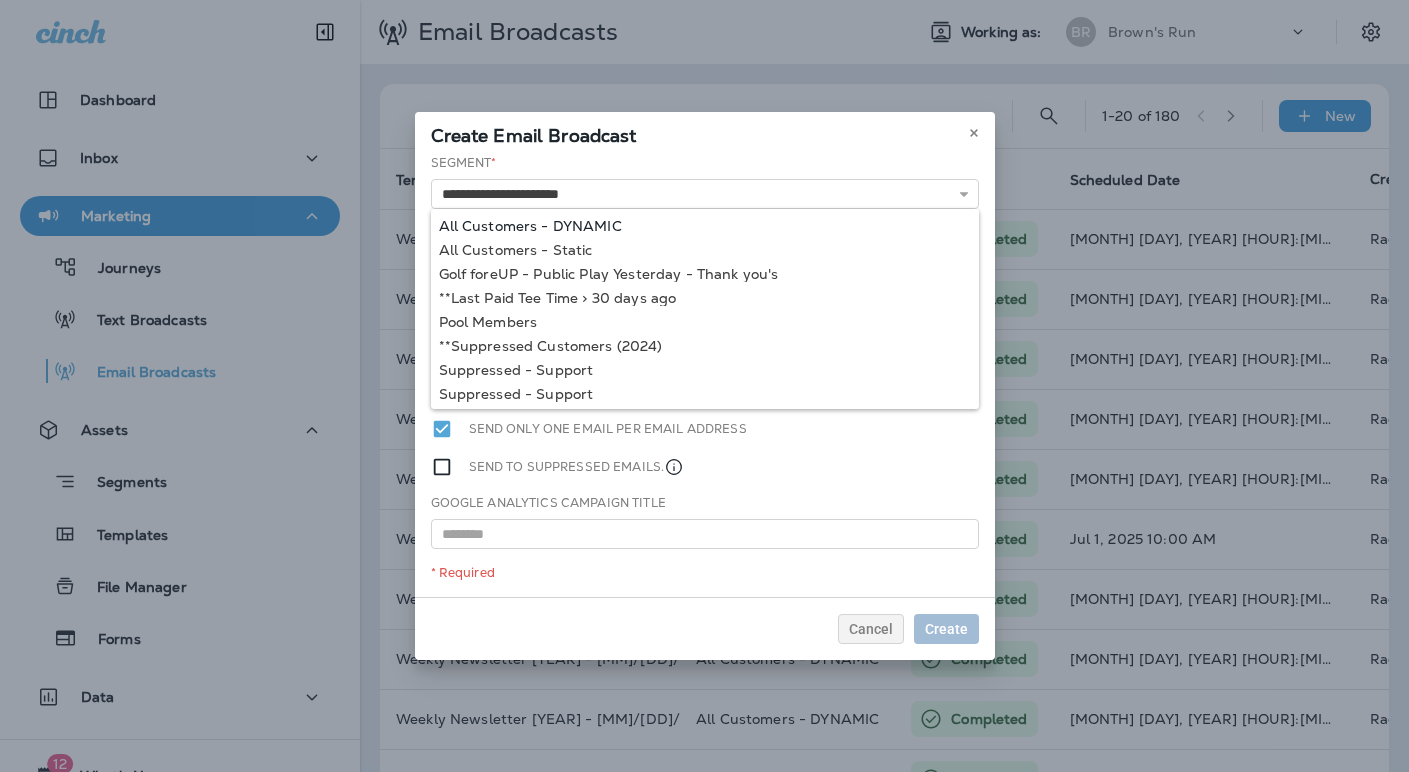 click on "**********" at bounding box center (705, 375) 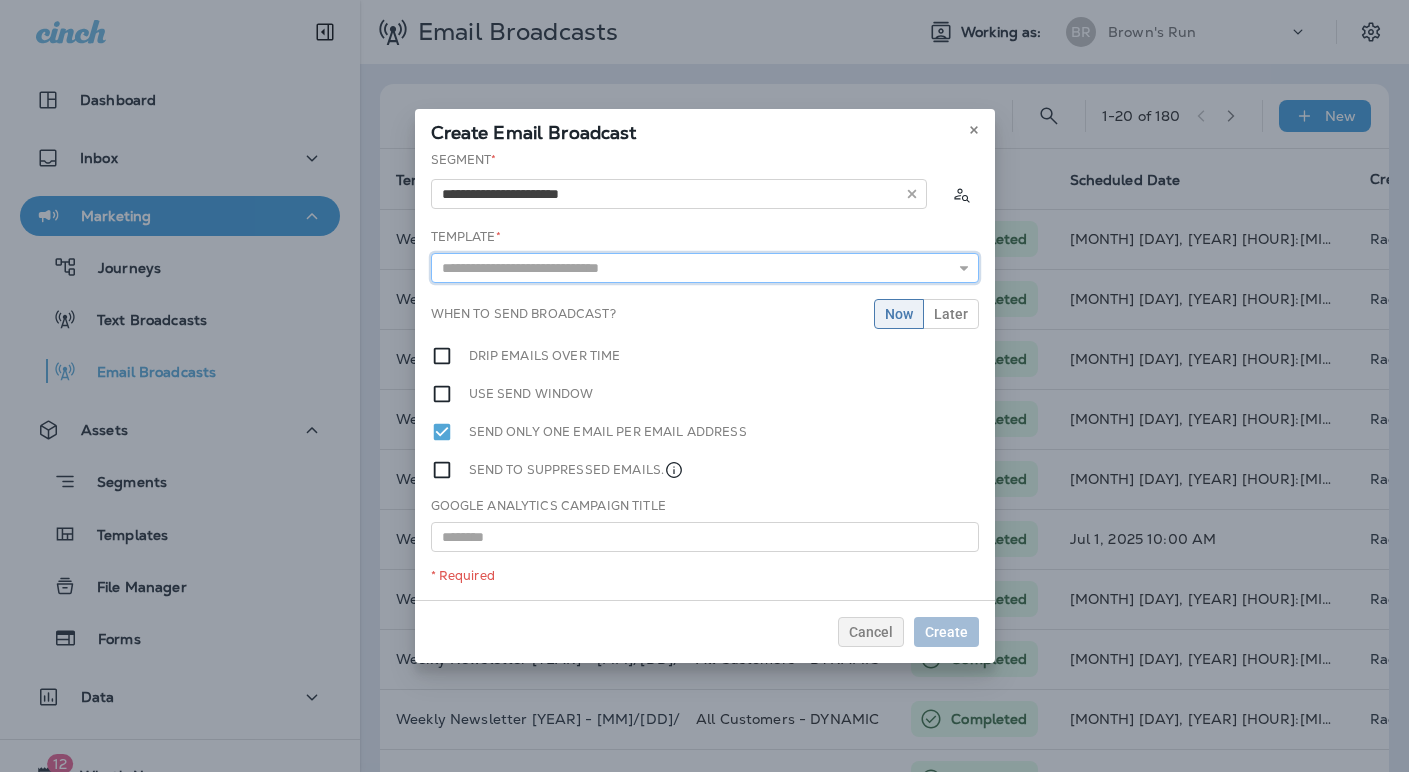 click at bounding box center (705, 268) 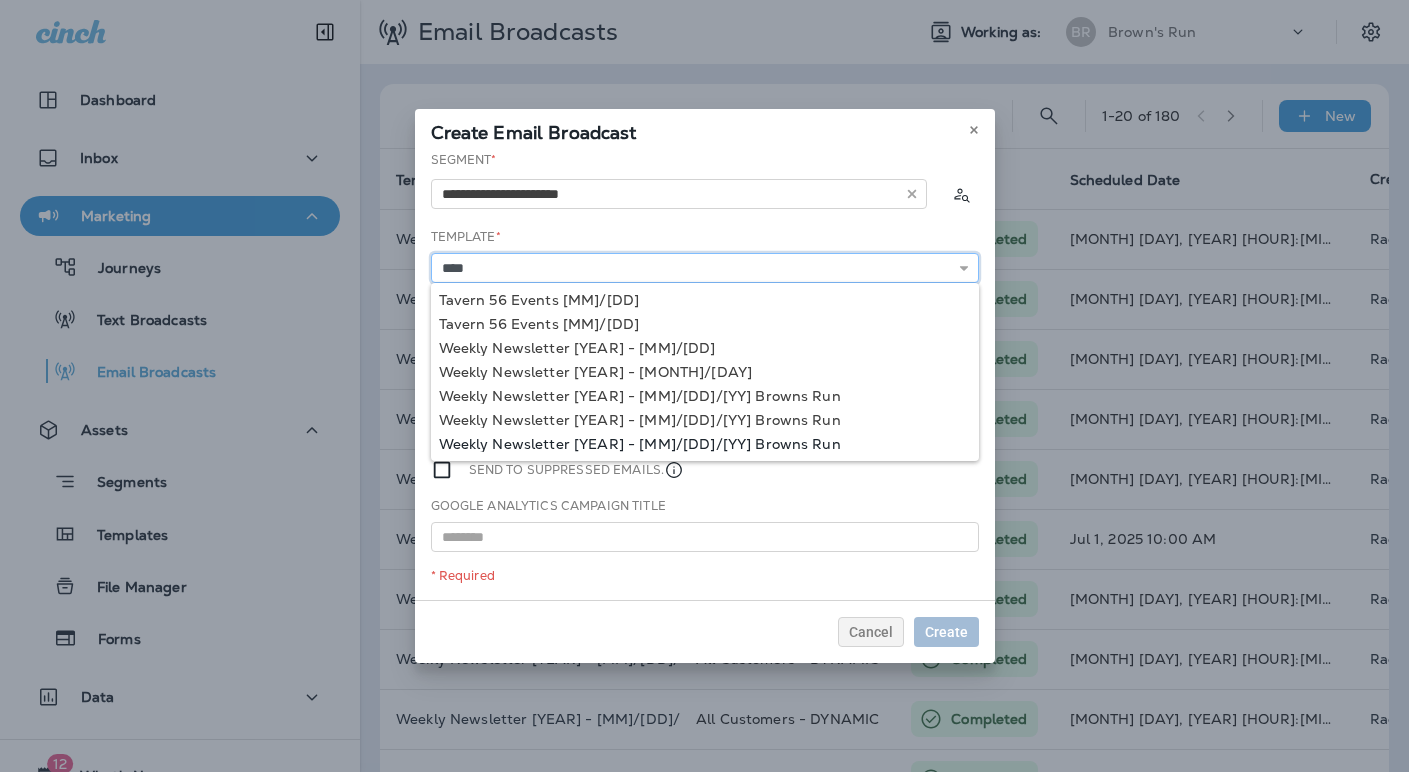 type on "**********" 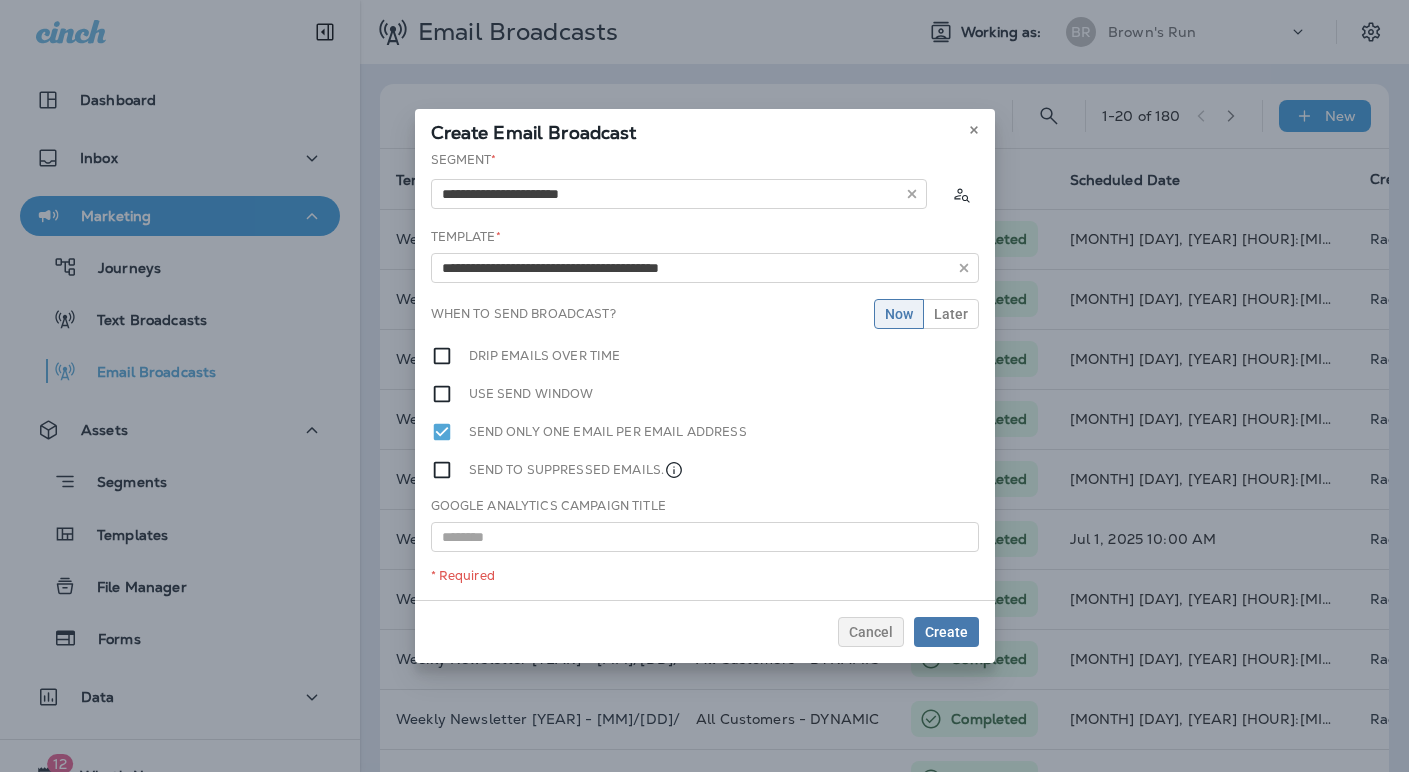 click on "**********" at bounding box center [705, 375] 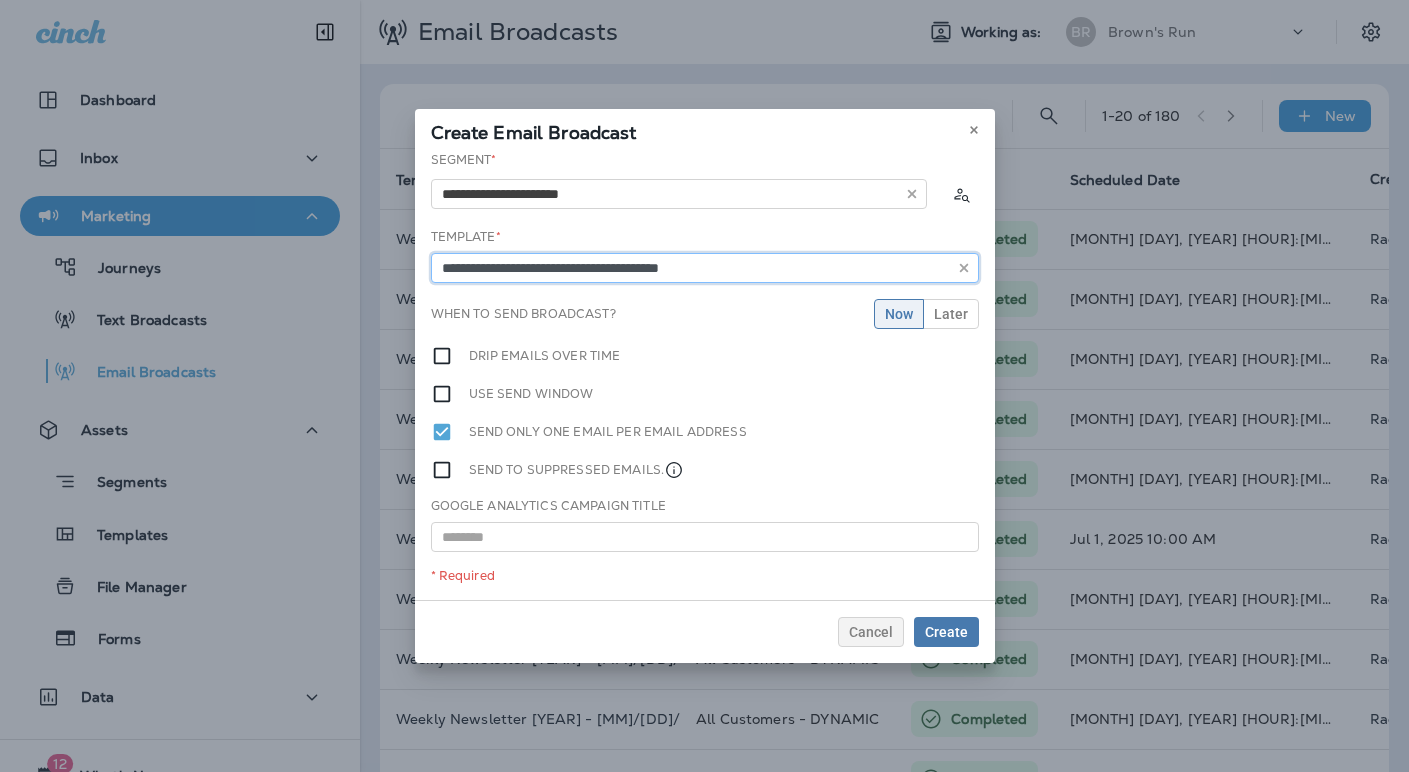 click on "**********" at bounding box center (705, 268) 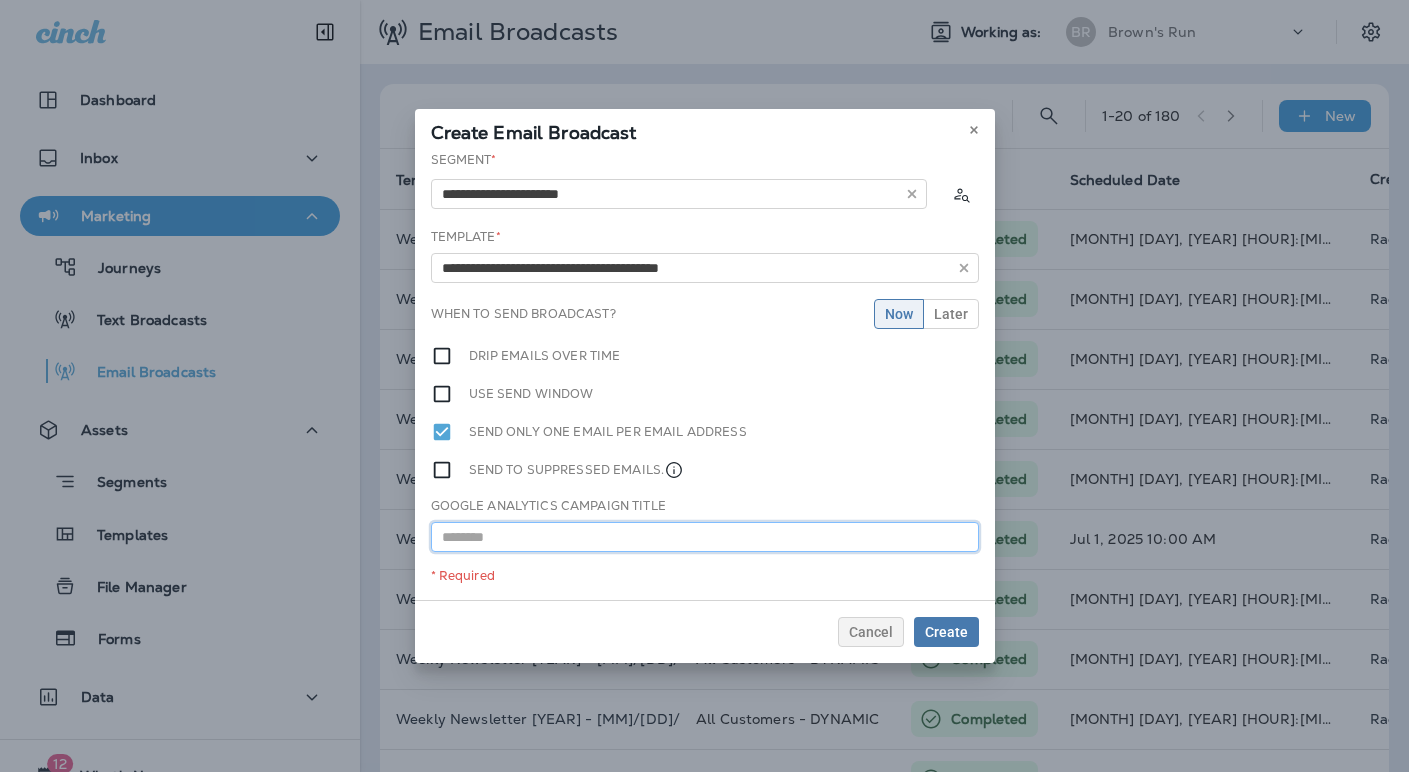 click at bounding box center (705, 537) 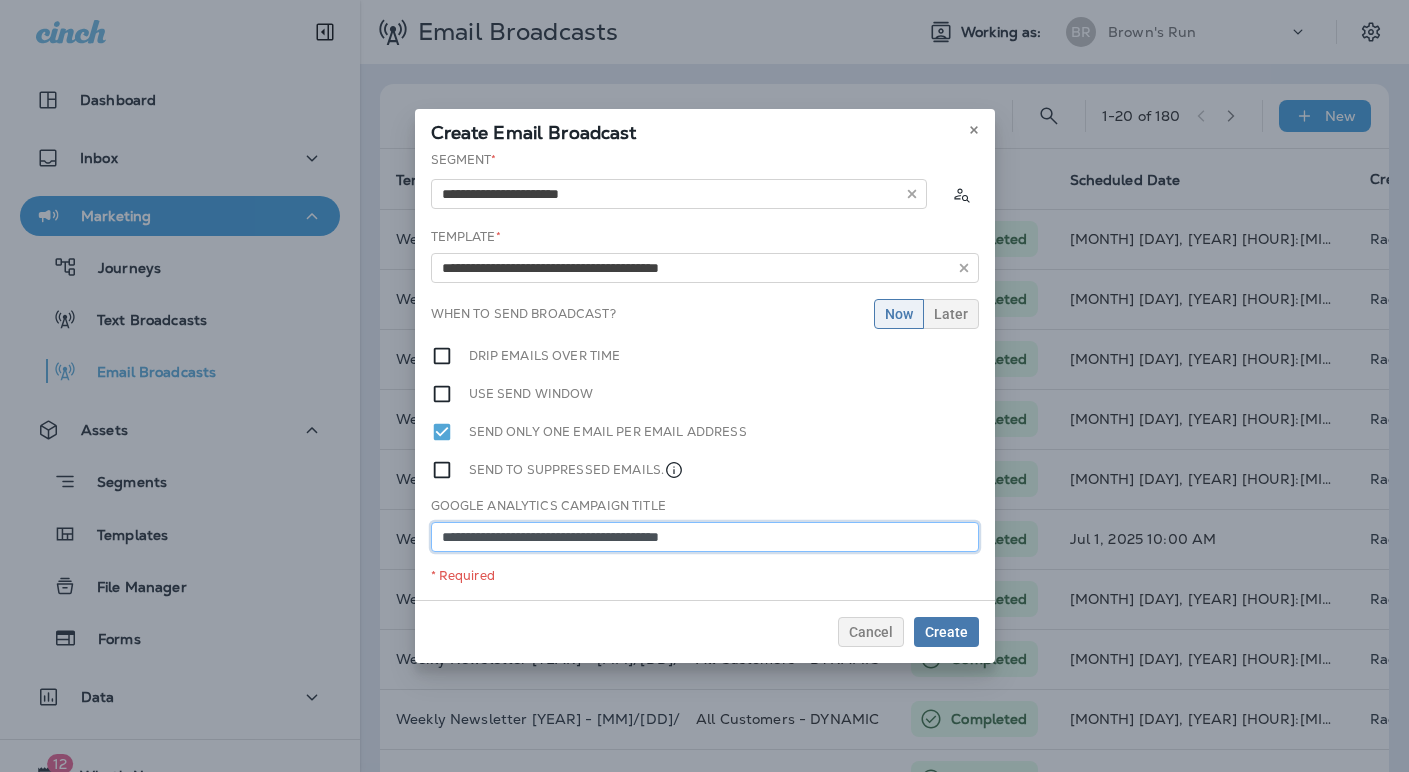 type on "**********" 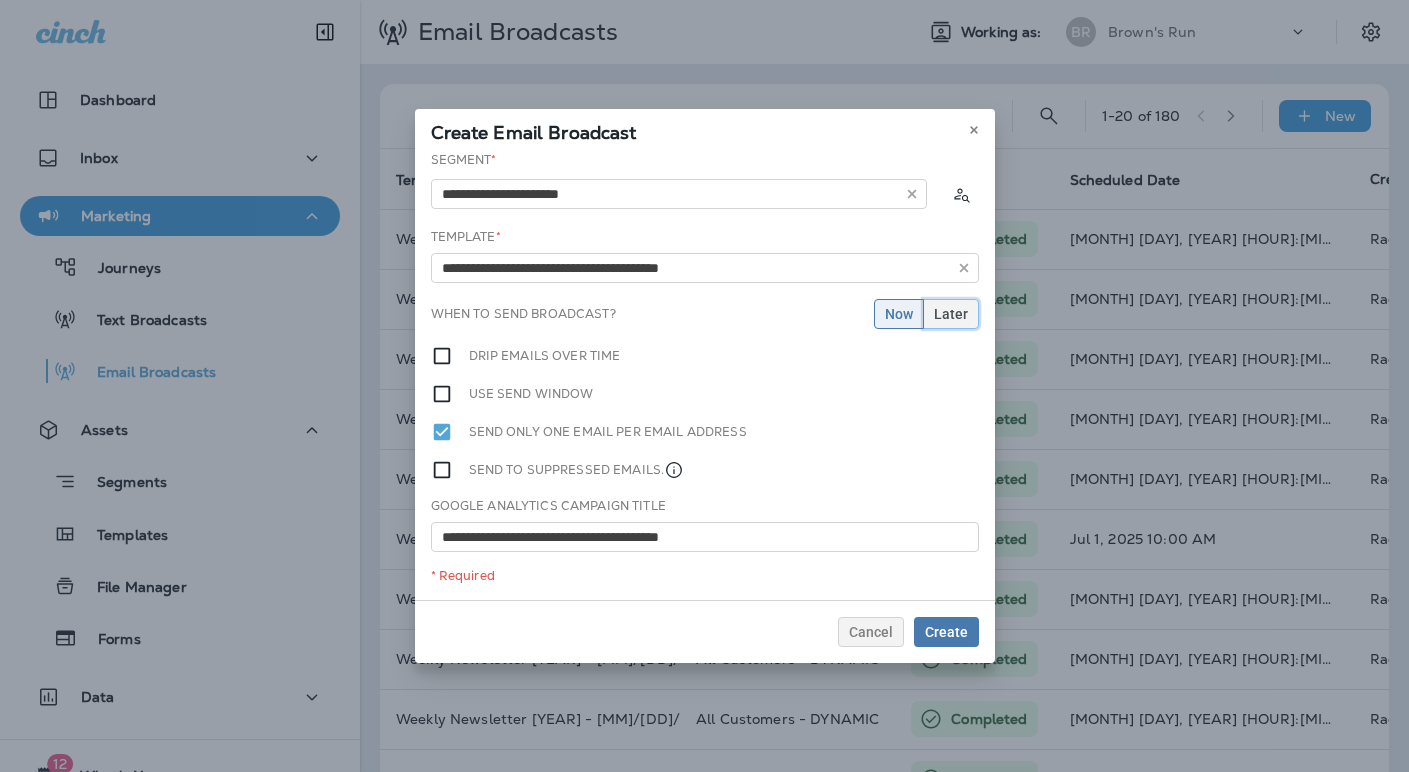 click on "Later" at bounding box center [951, 314] 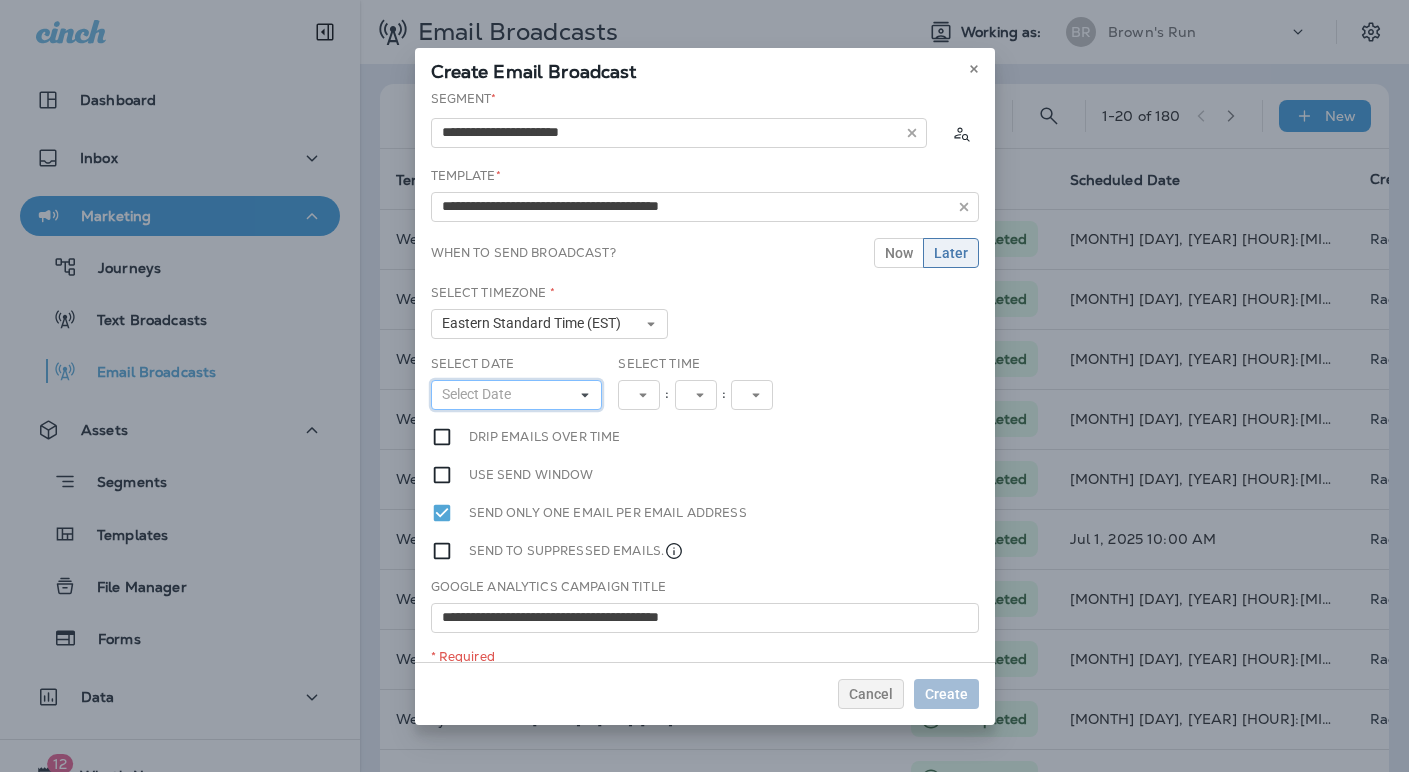 click on "Select Date" at bounding box center [517, 395] 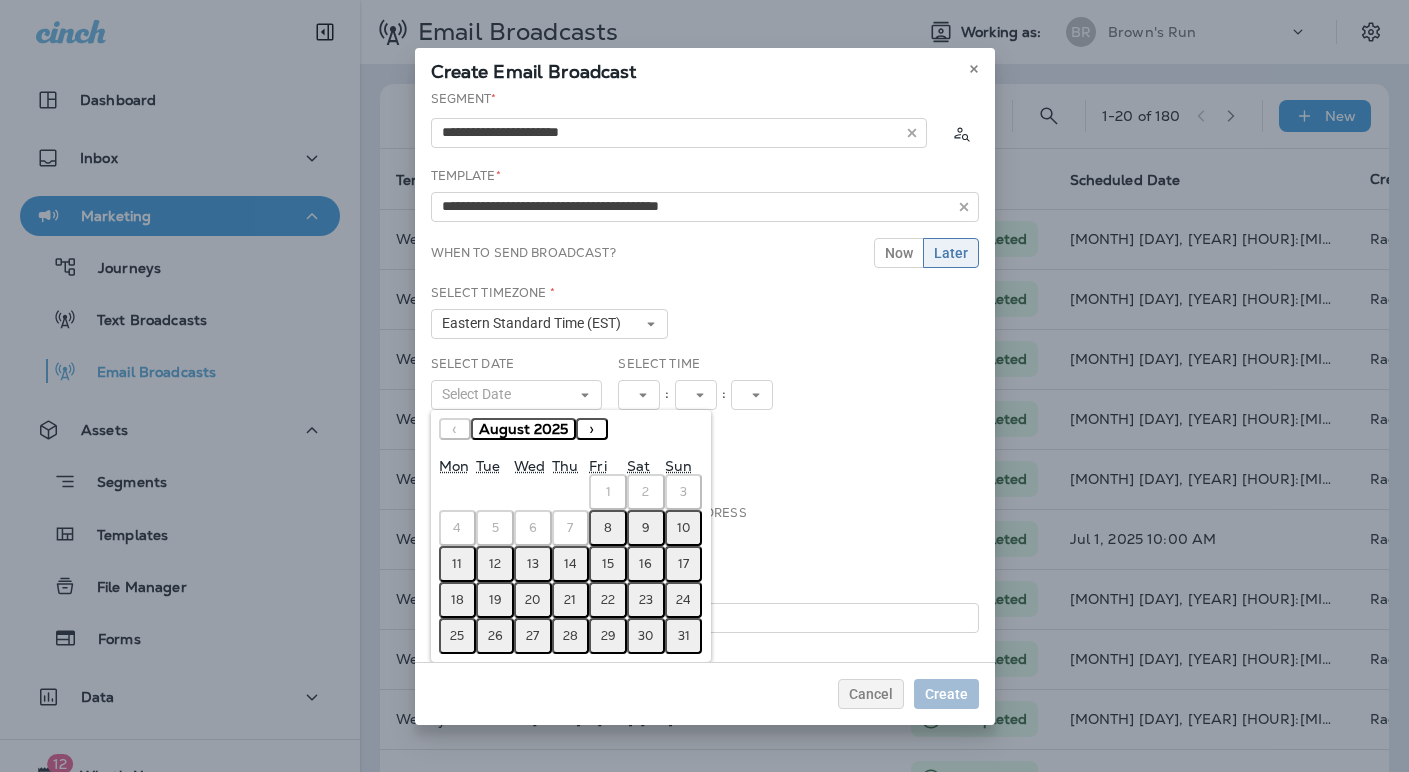 click on "12" at bounding box center [495, 564] 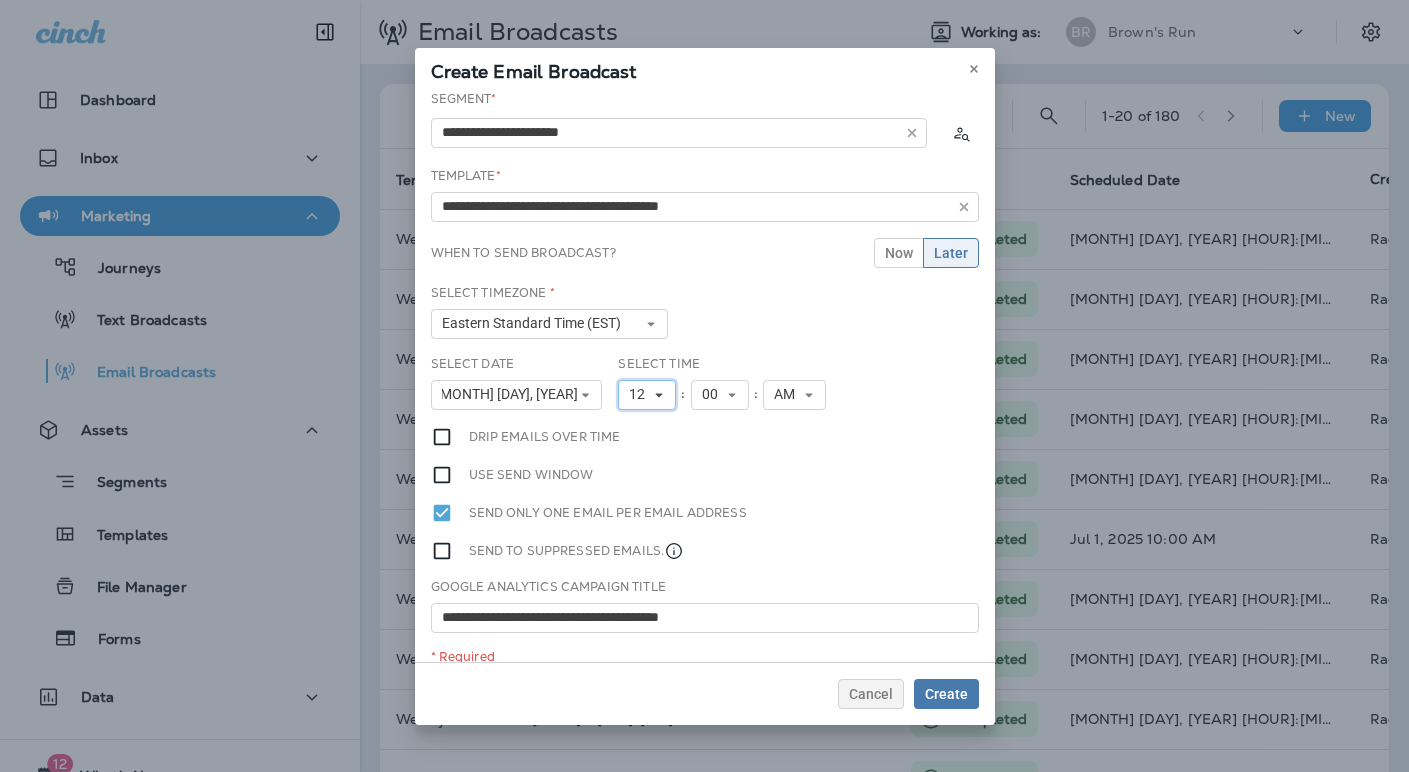 click 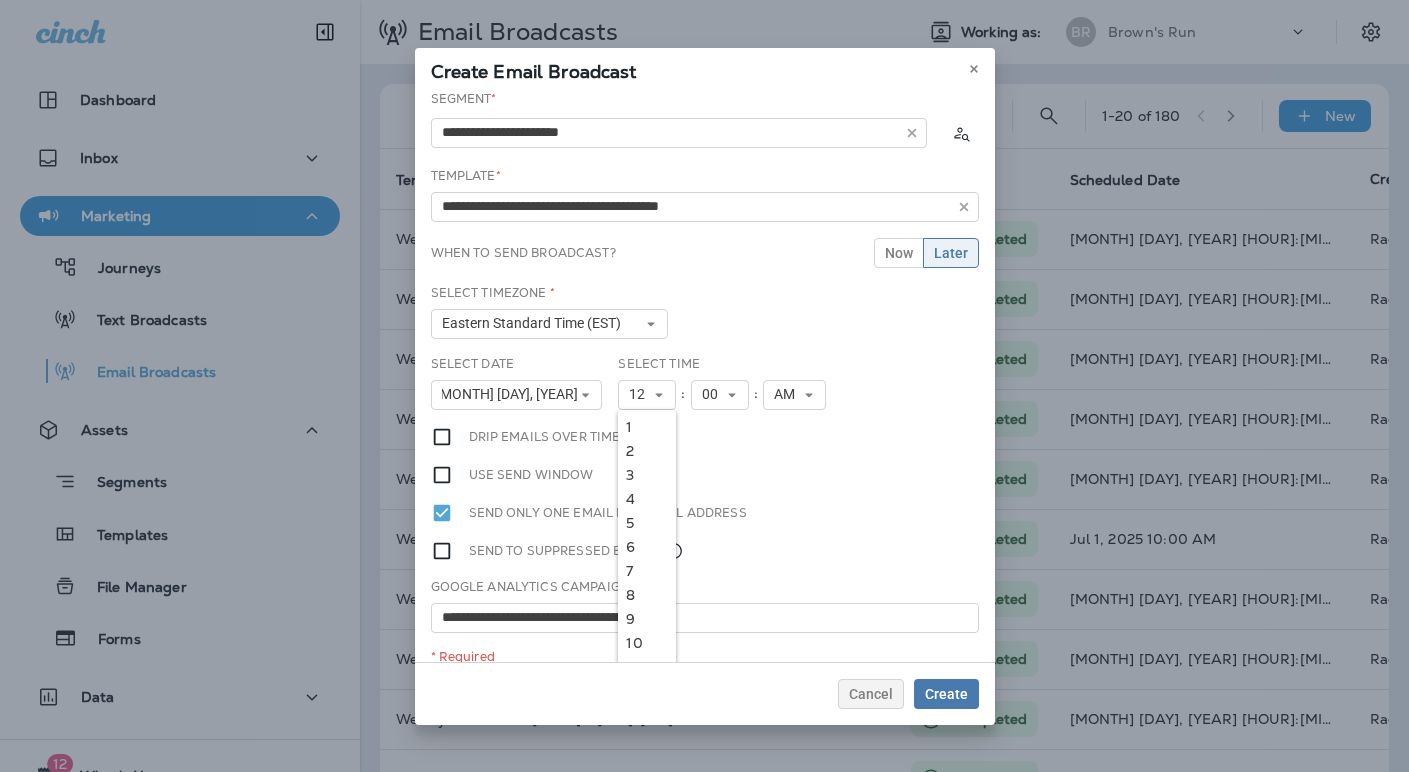 click on "10" at bounding box center [647, 643] 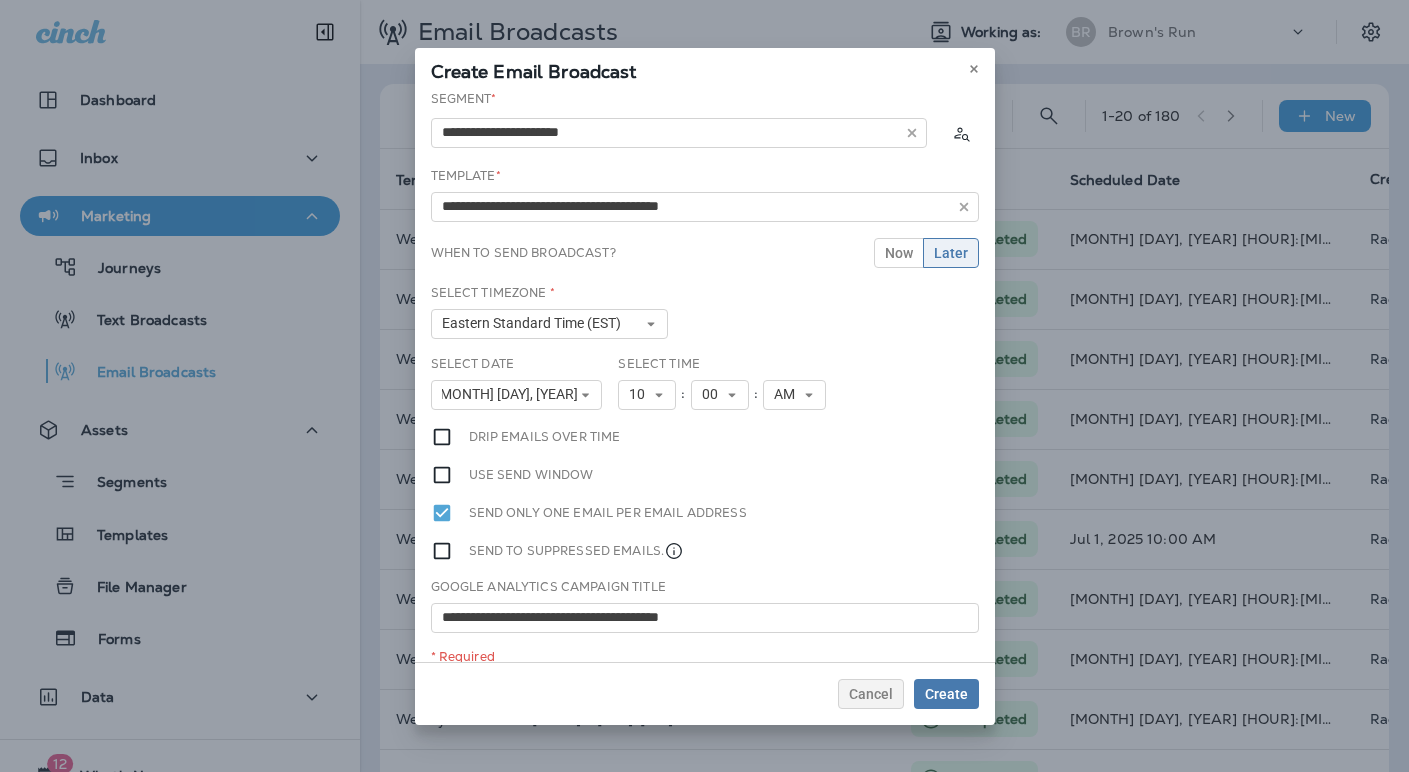 click on "Send to suppressed emails." at bounding box center (705, 551) 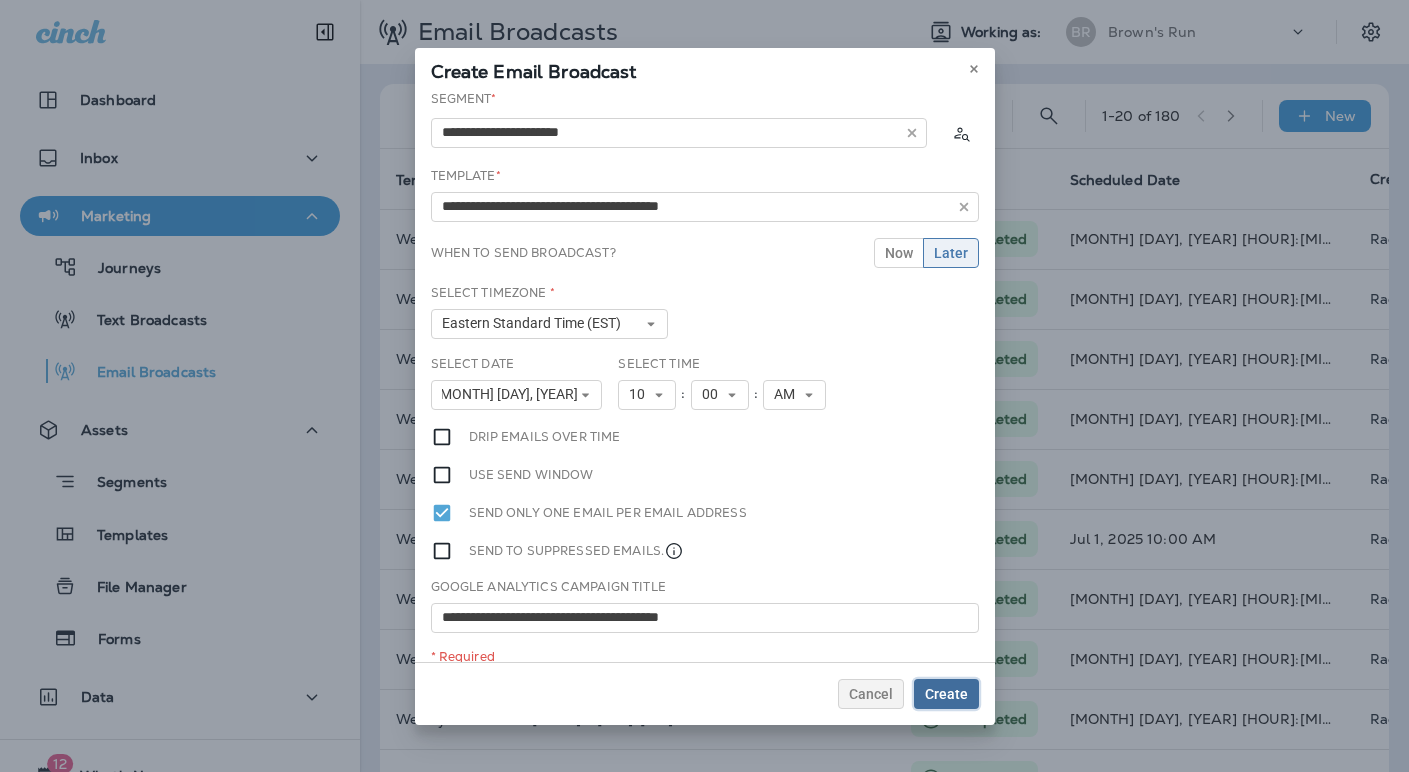 click on "Create" at bounding box center (946, 694) 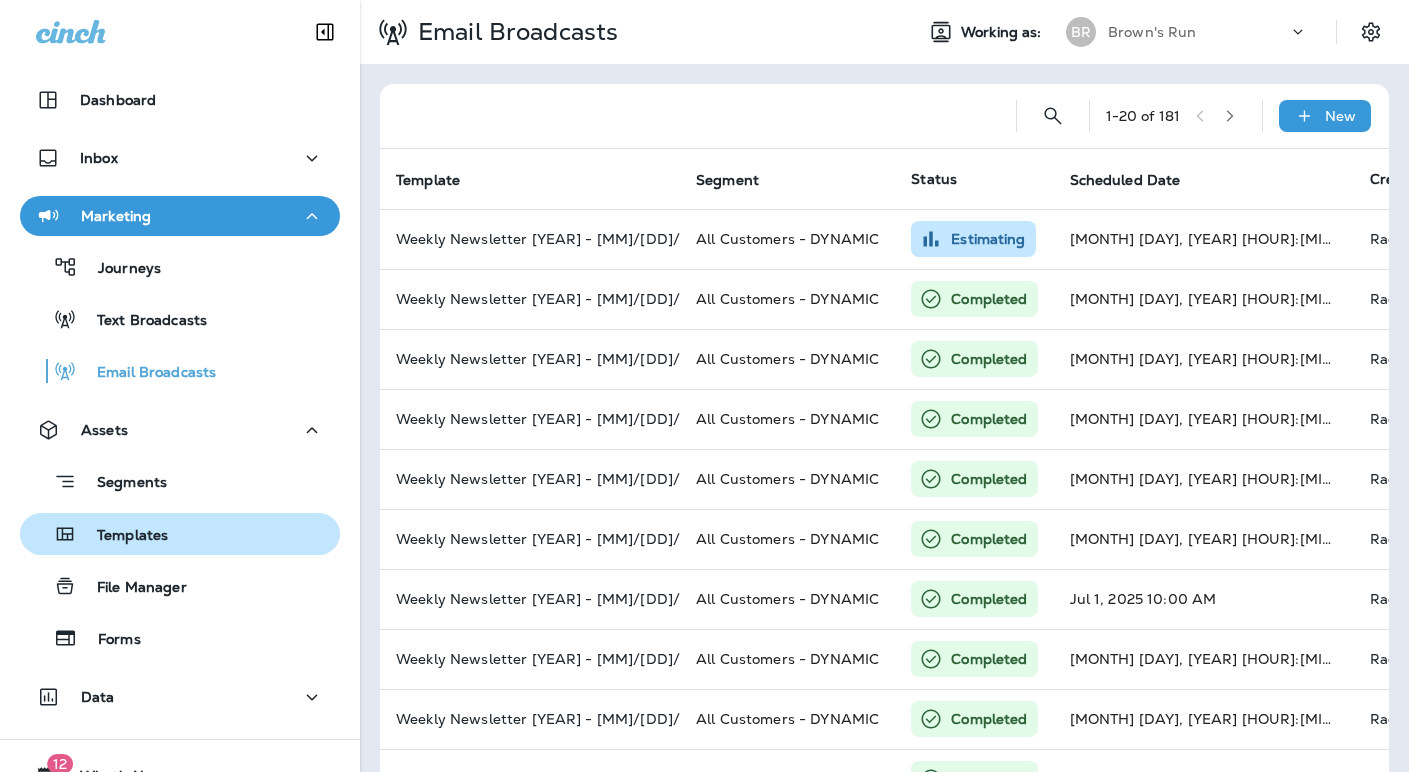 drag, startPoint x: 143, startPoint y: 531, endPoint x: 173, endPoint y: 531, distance: 30 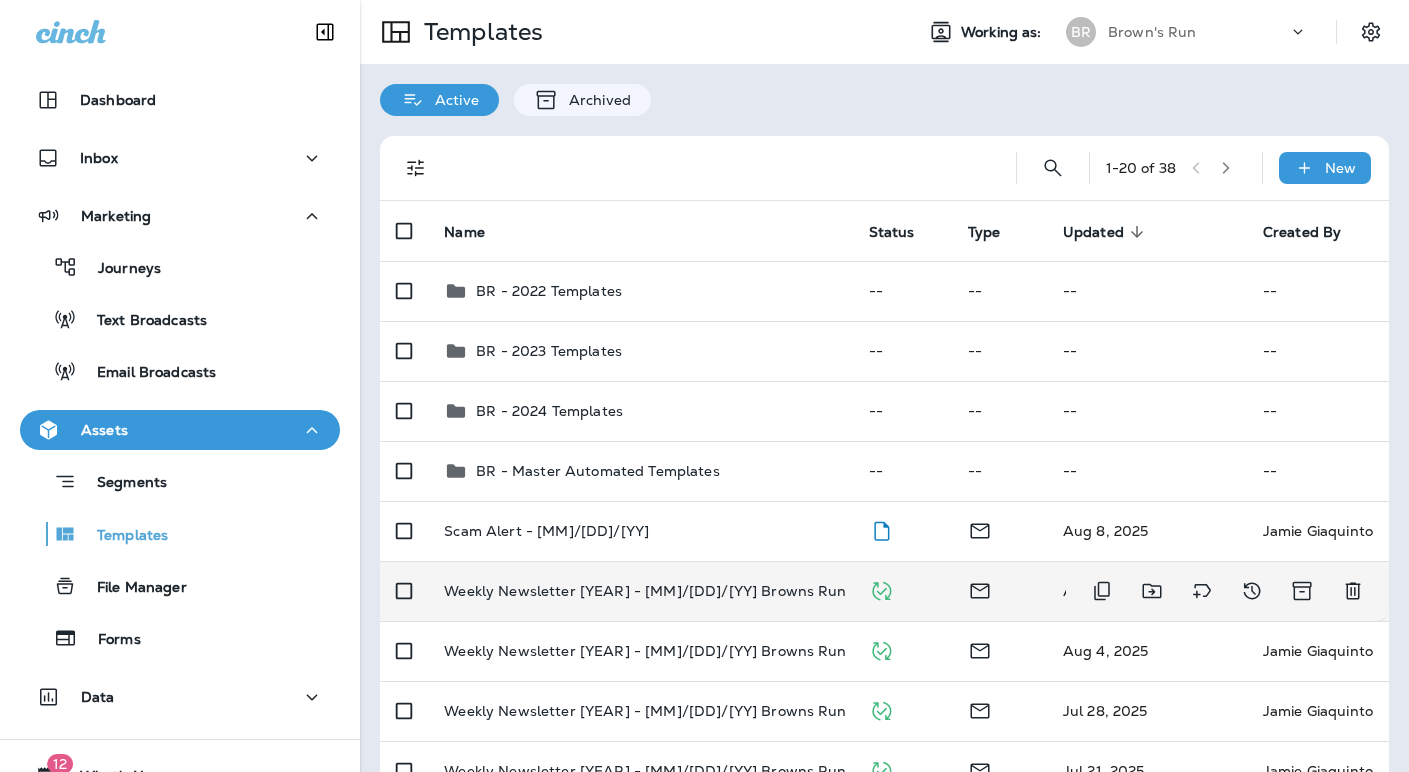 click on "Weekly Newsletter [YEAR] - [MM]/[DD]/[YY] Browns Run" at bounding box center [645, 591] 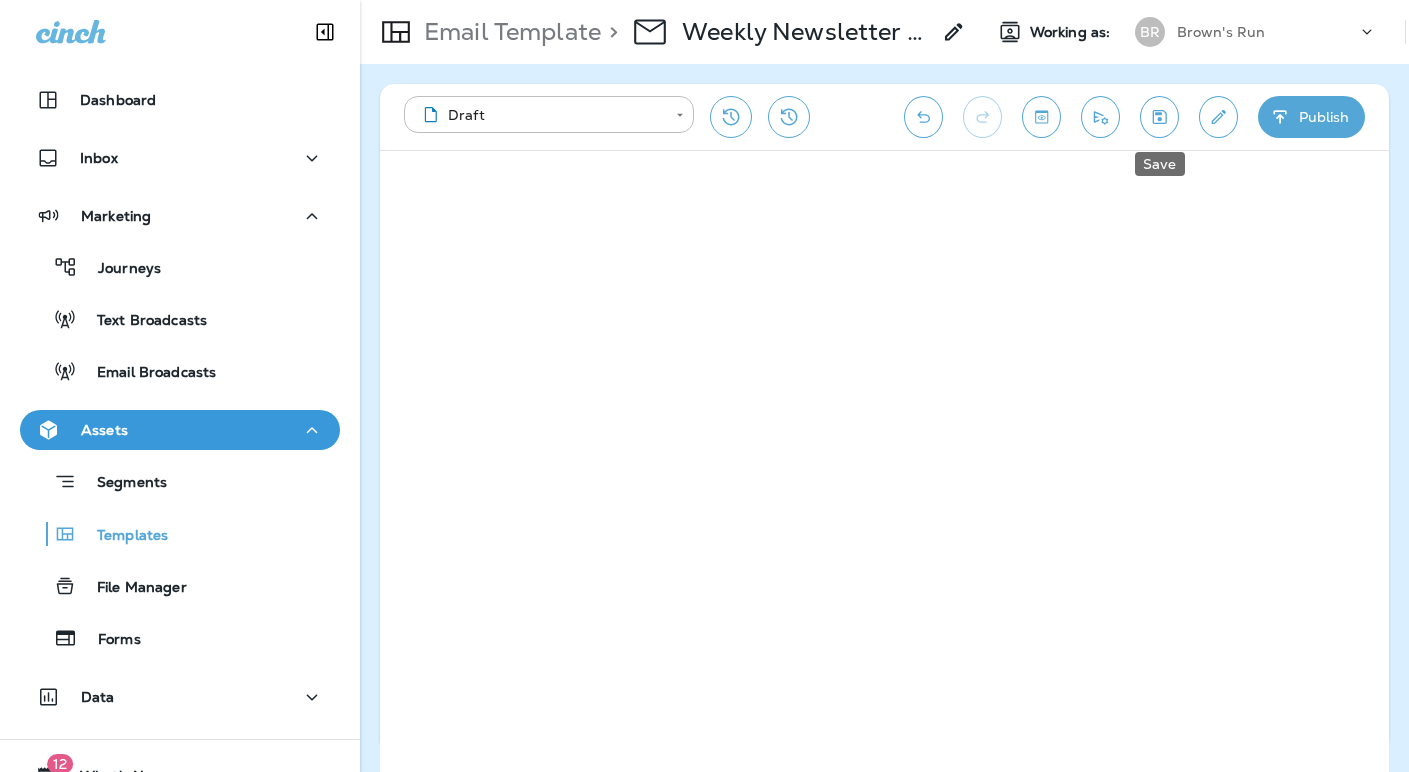 click 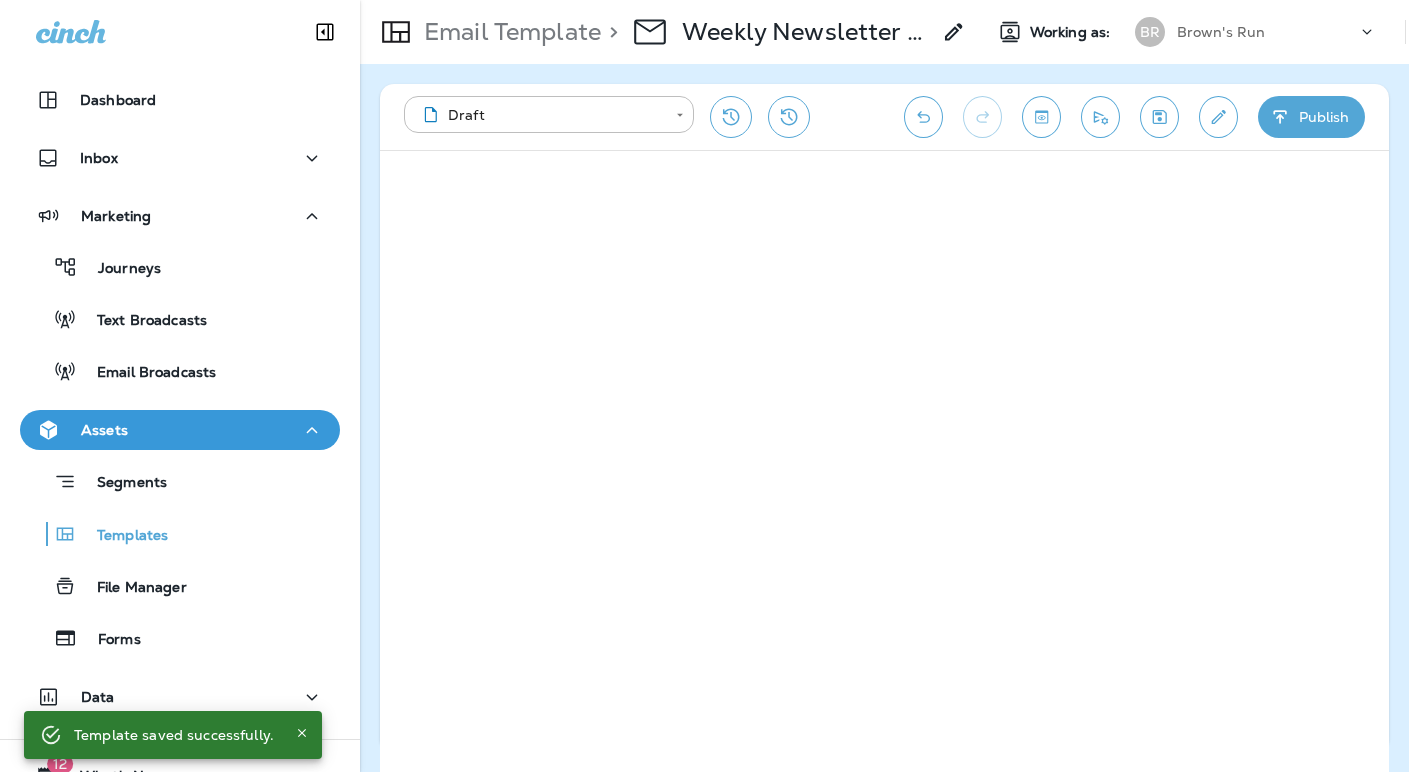 click on "Publish" at bounding box center (1311, 117) 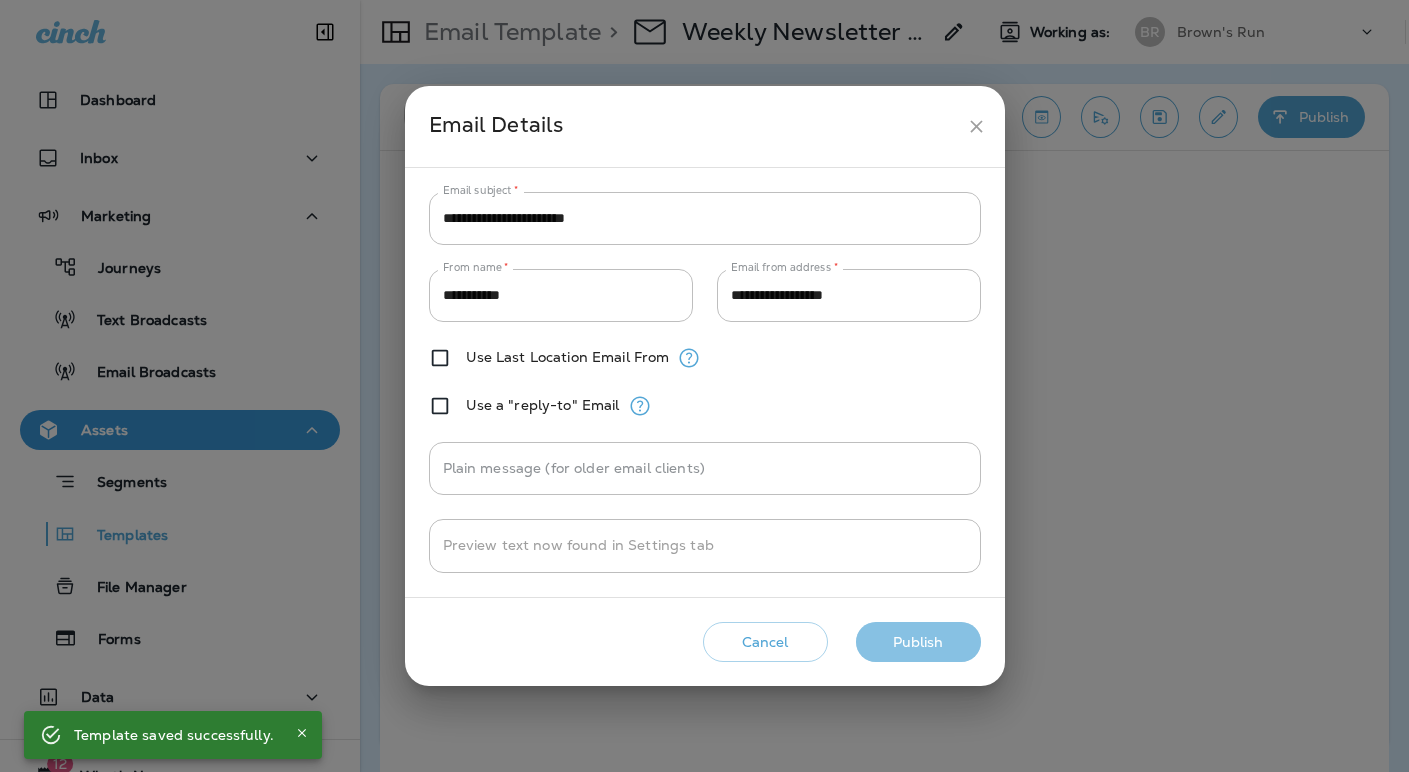 click on "Publish" at bounding box center [918, 642] 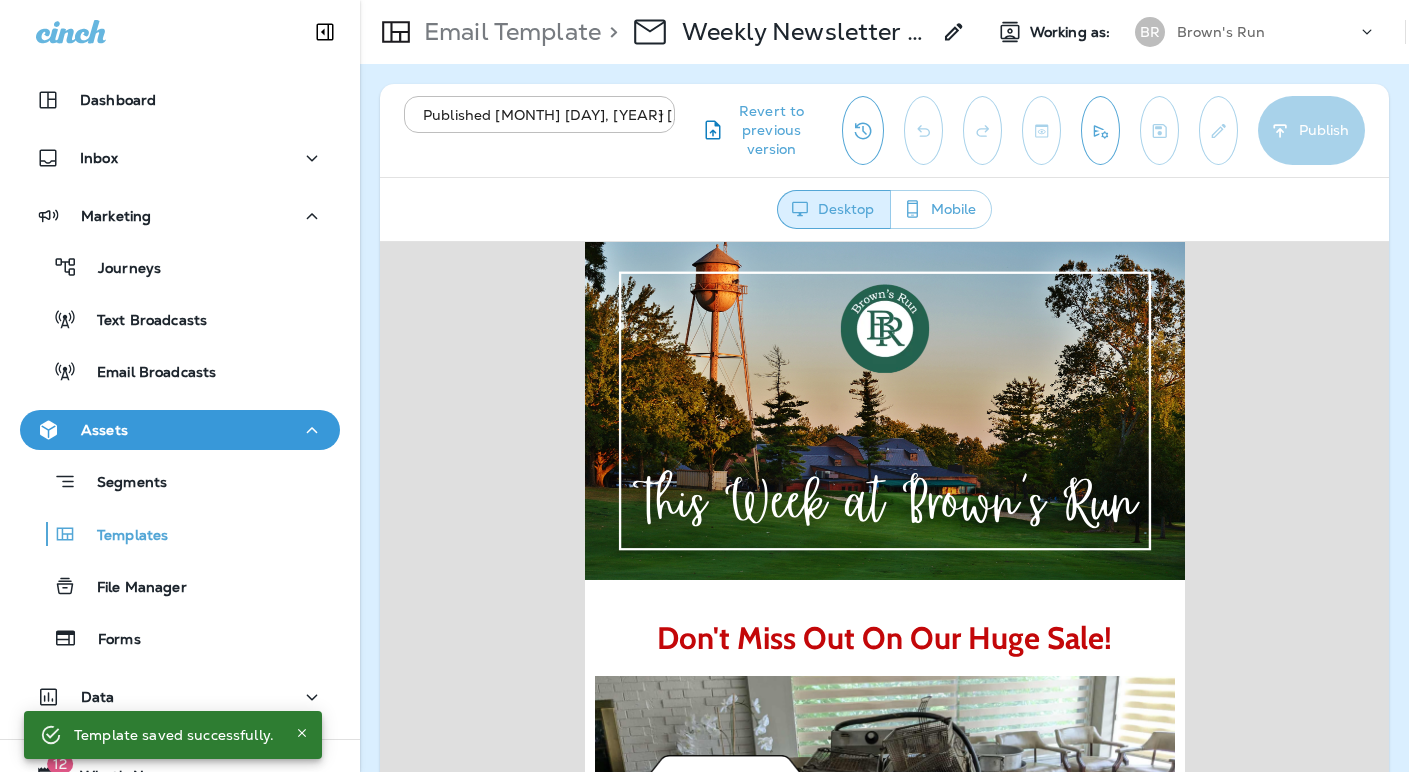 scroll, scrollTop: 0, scrollLeft: 0, axis: both 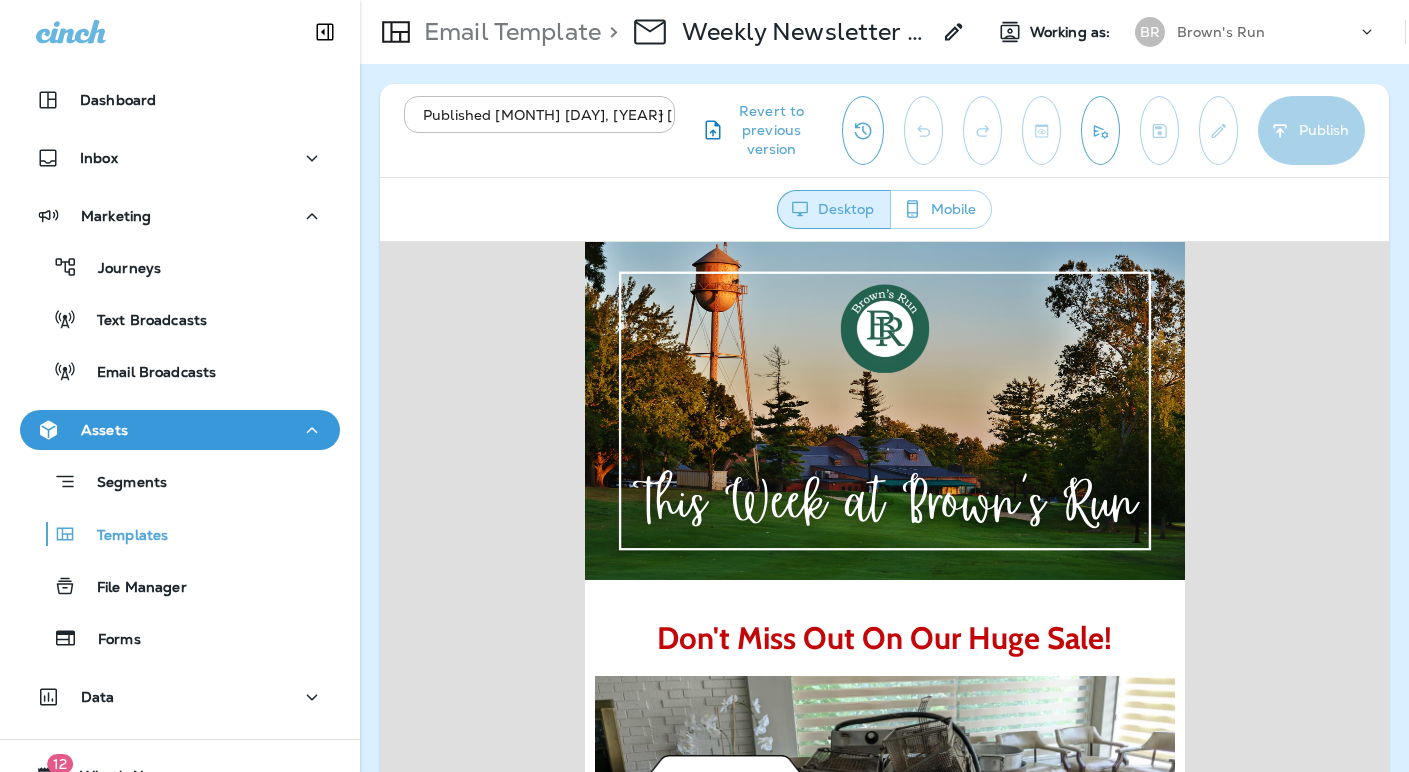 click on "Brown's Run" at bounding box center [1267, 32] 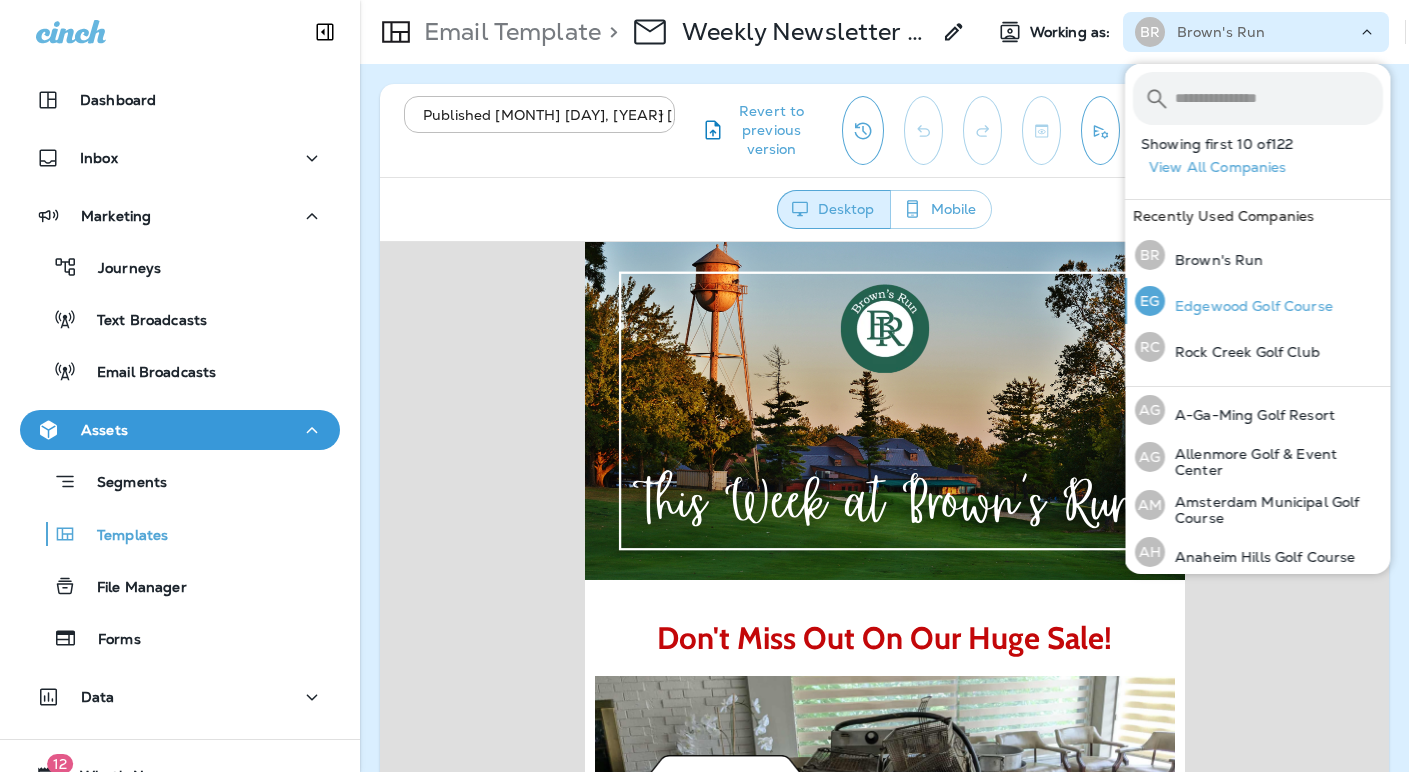 click on "Edgewood Golf Course" at bounding box center (1249, 306) 